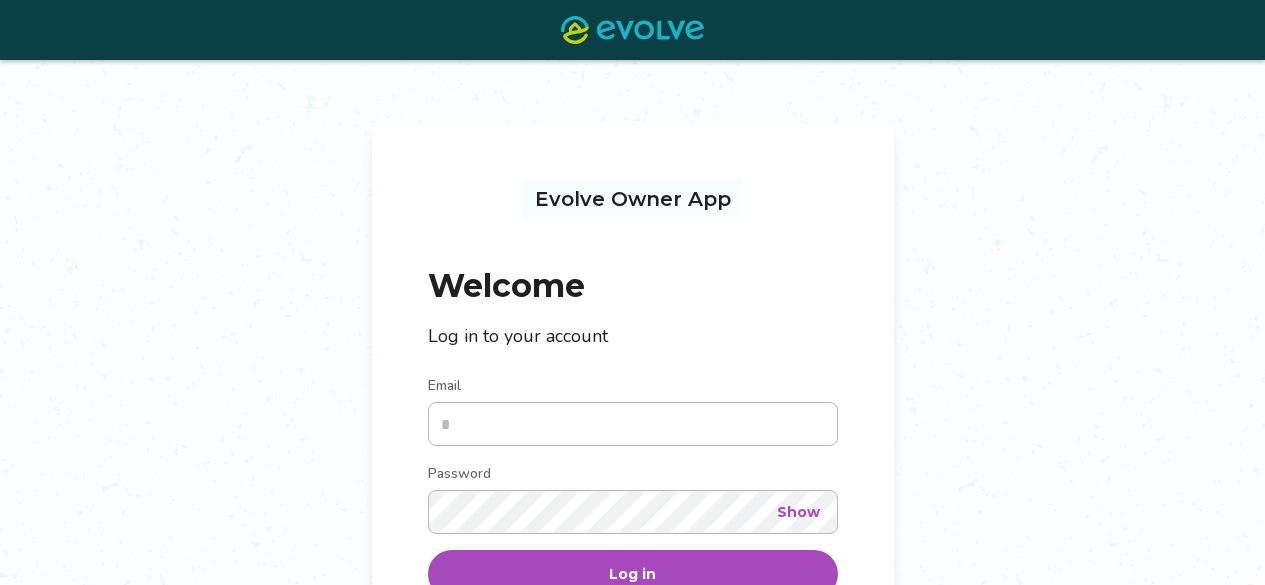 scroll, scrollTop: 100, scrollLeft: 0, axis: vertical 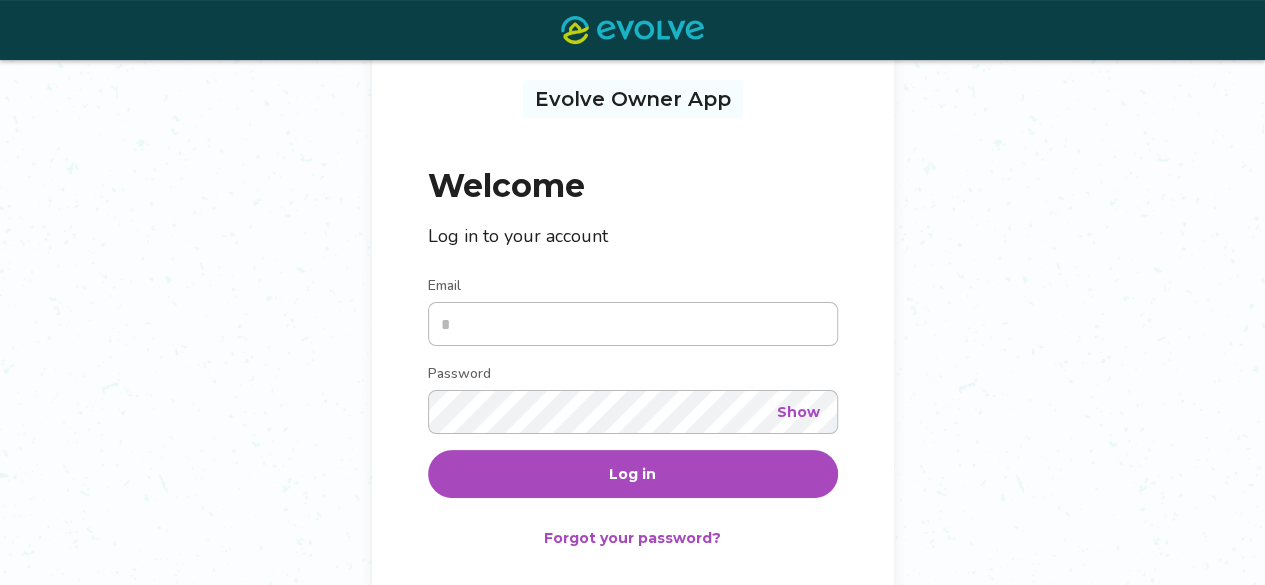 click on "Email" at bounding box center (633, 324) 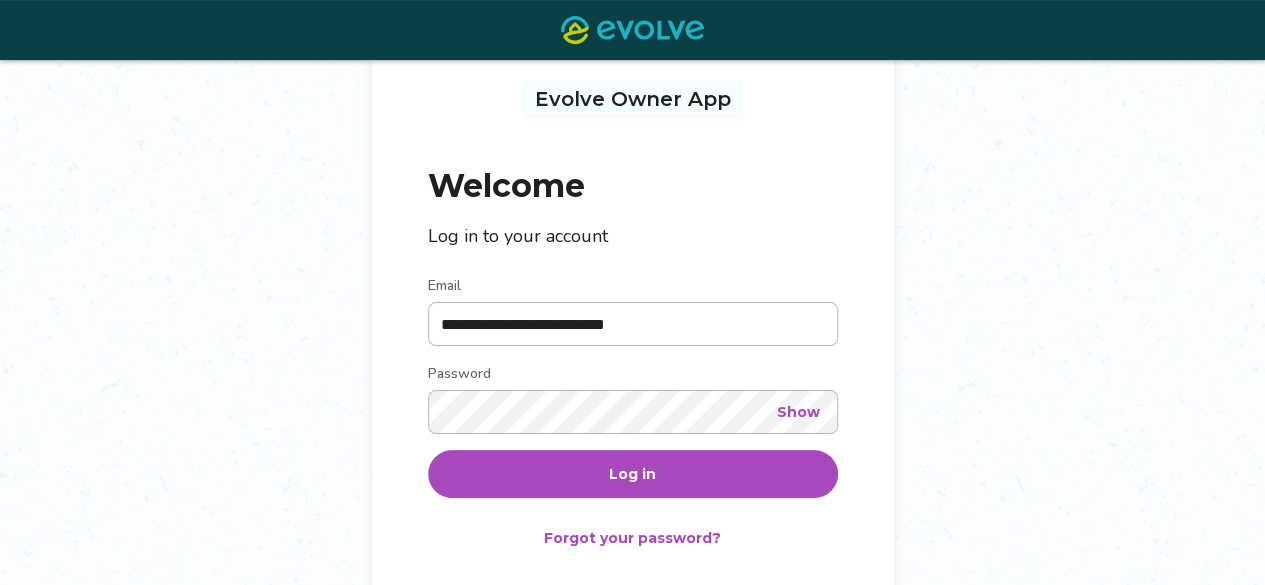 click on "Log in" at bounding box center [633, 474] 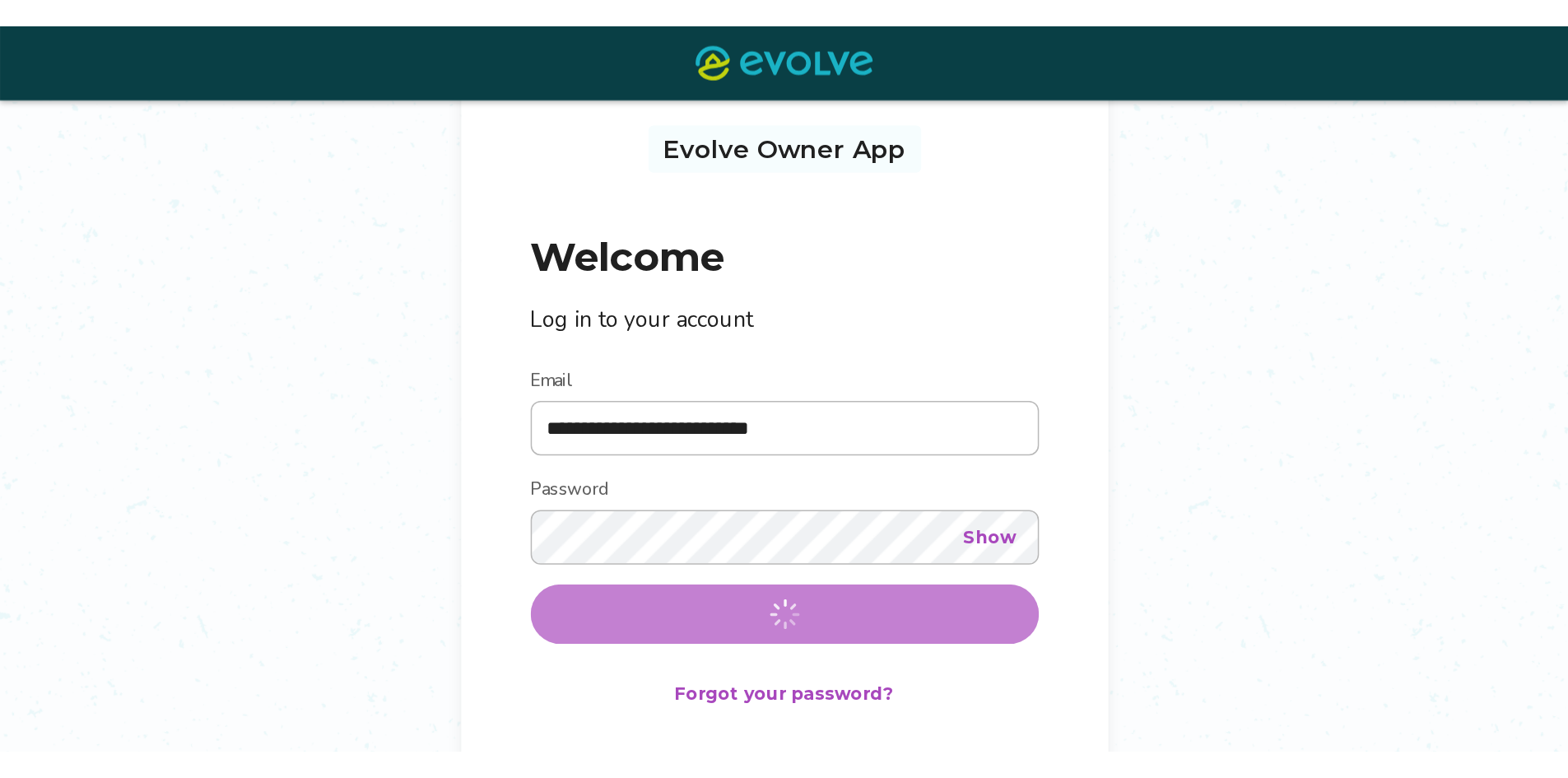 scroll, scrollTop: 0, scrollLeft: 0, axis: both 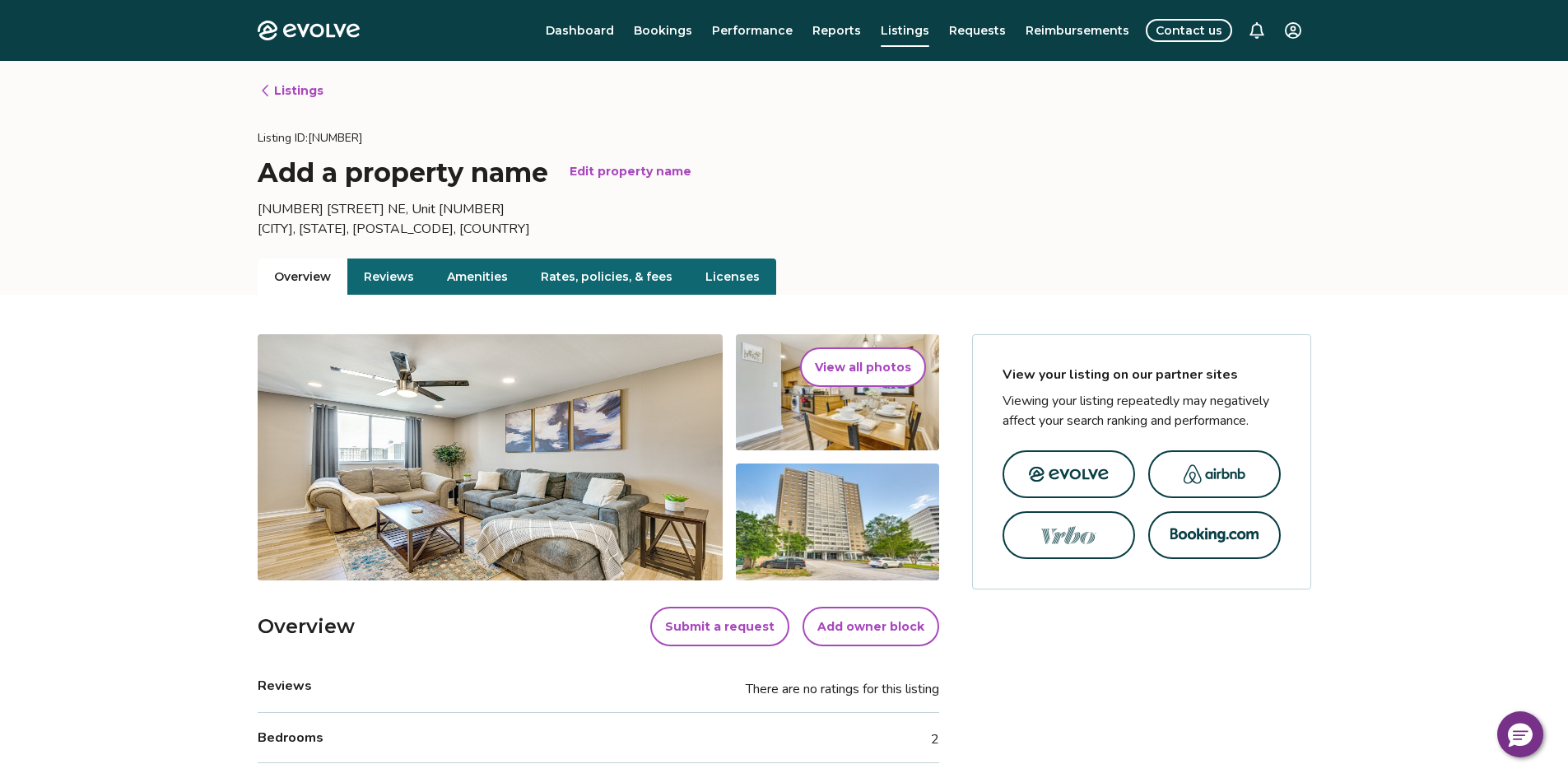 click on "Rates, policies, & fees" at bounding box center (607, 277) 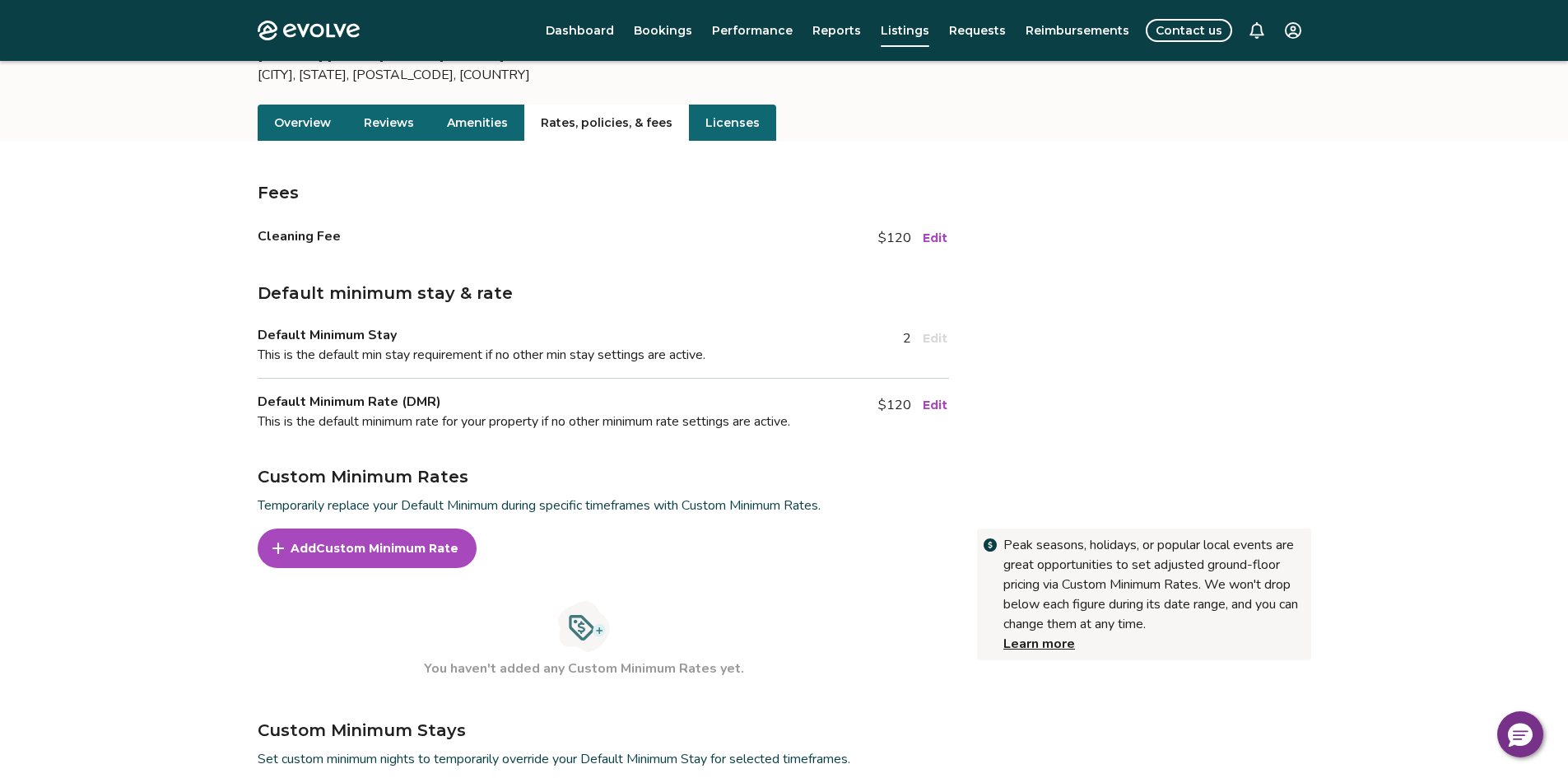 scroll, scrollTop: 165, scrollLeft: 0, axis: vertical 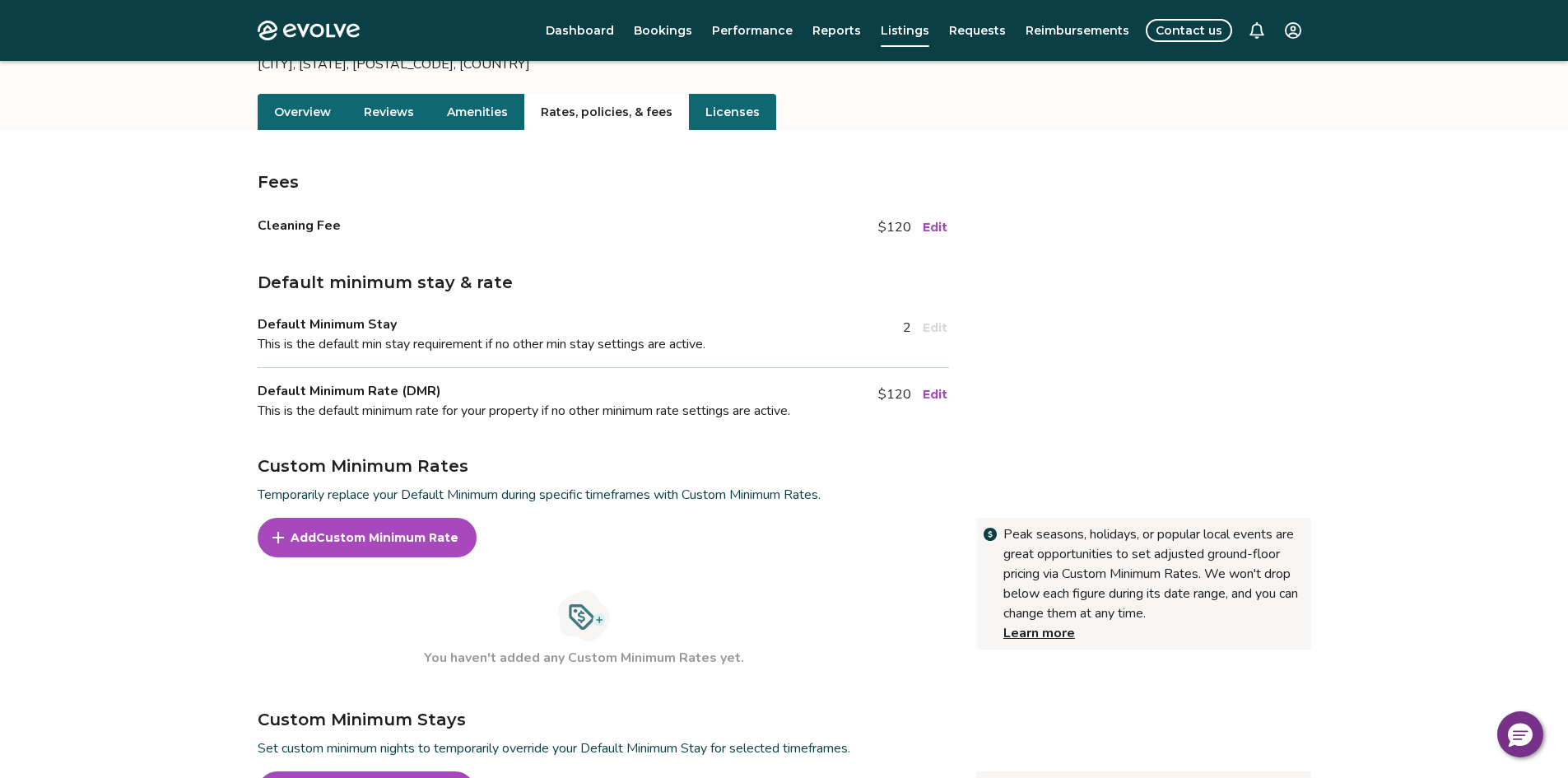 click on "Add  Custom Minimum Rate" at bounding box center (367, 538) 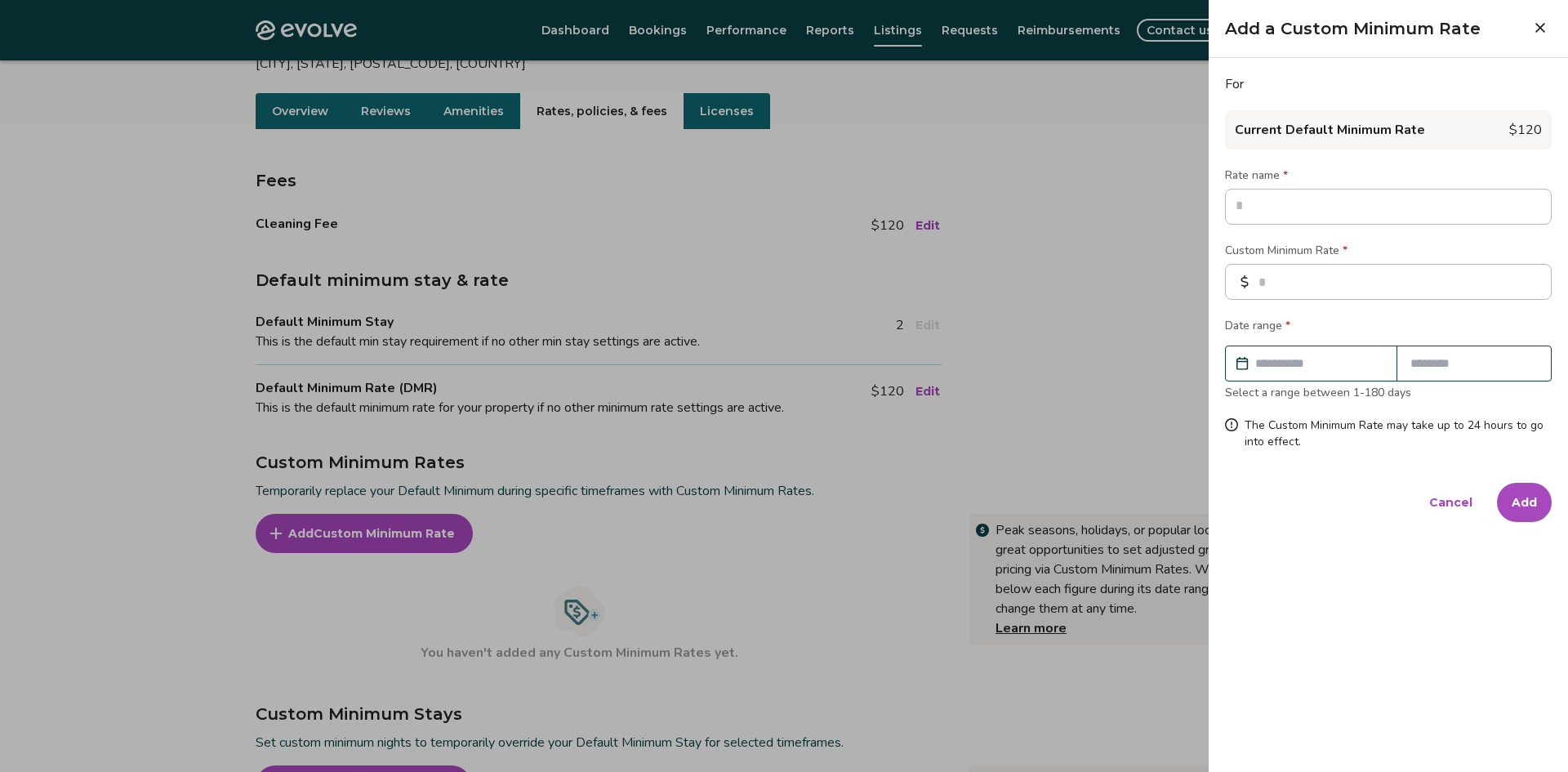 click at bounding box center [1388, 207] 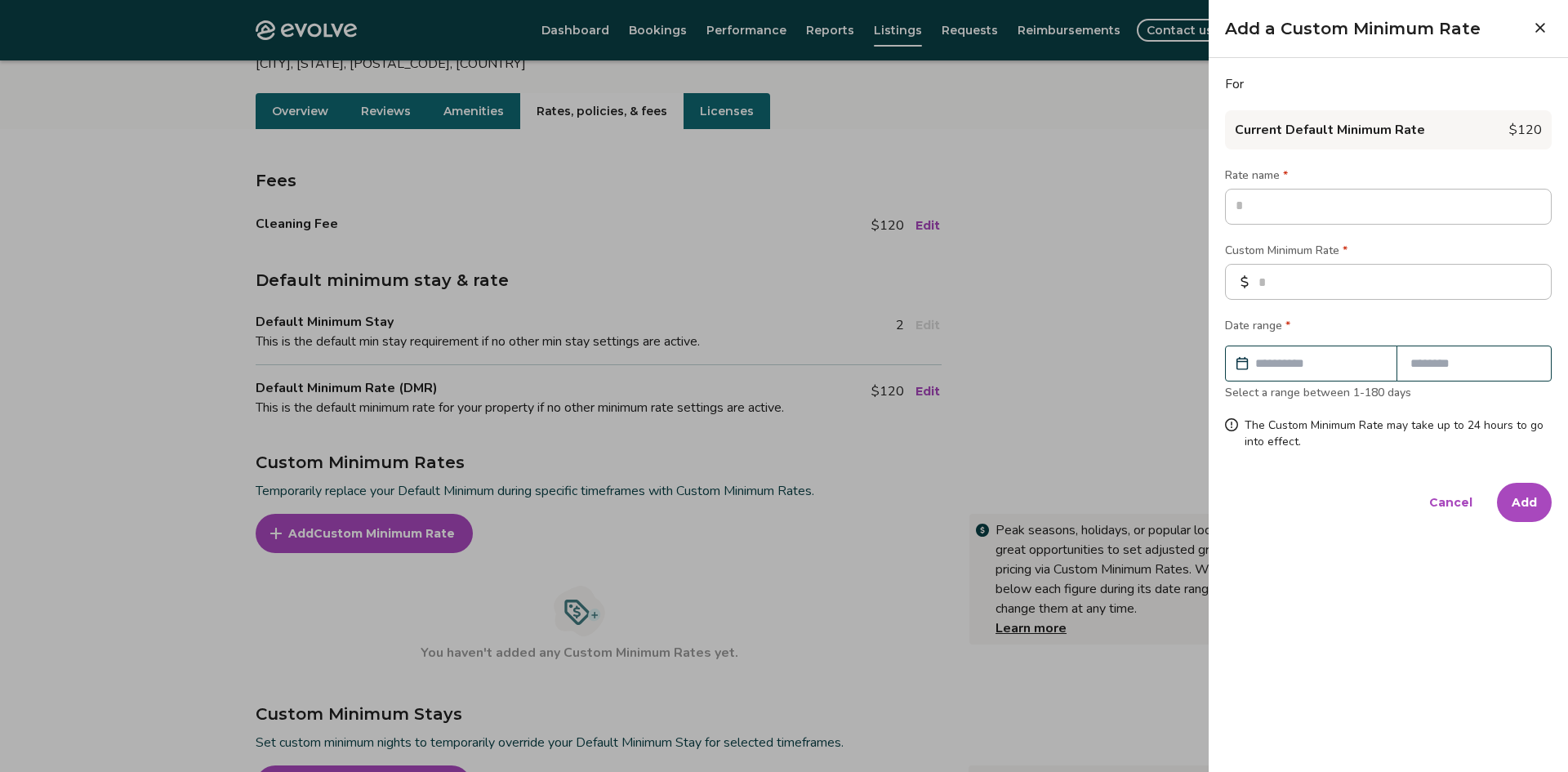 type on "*" 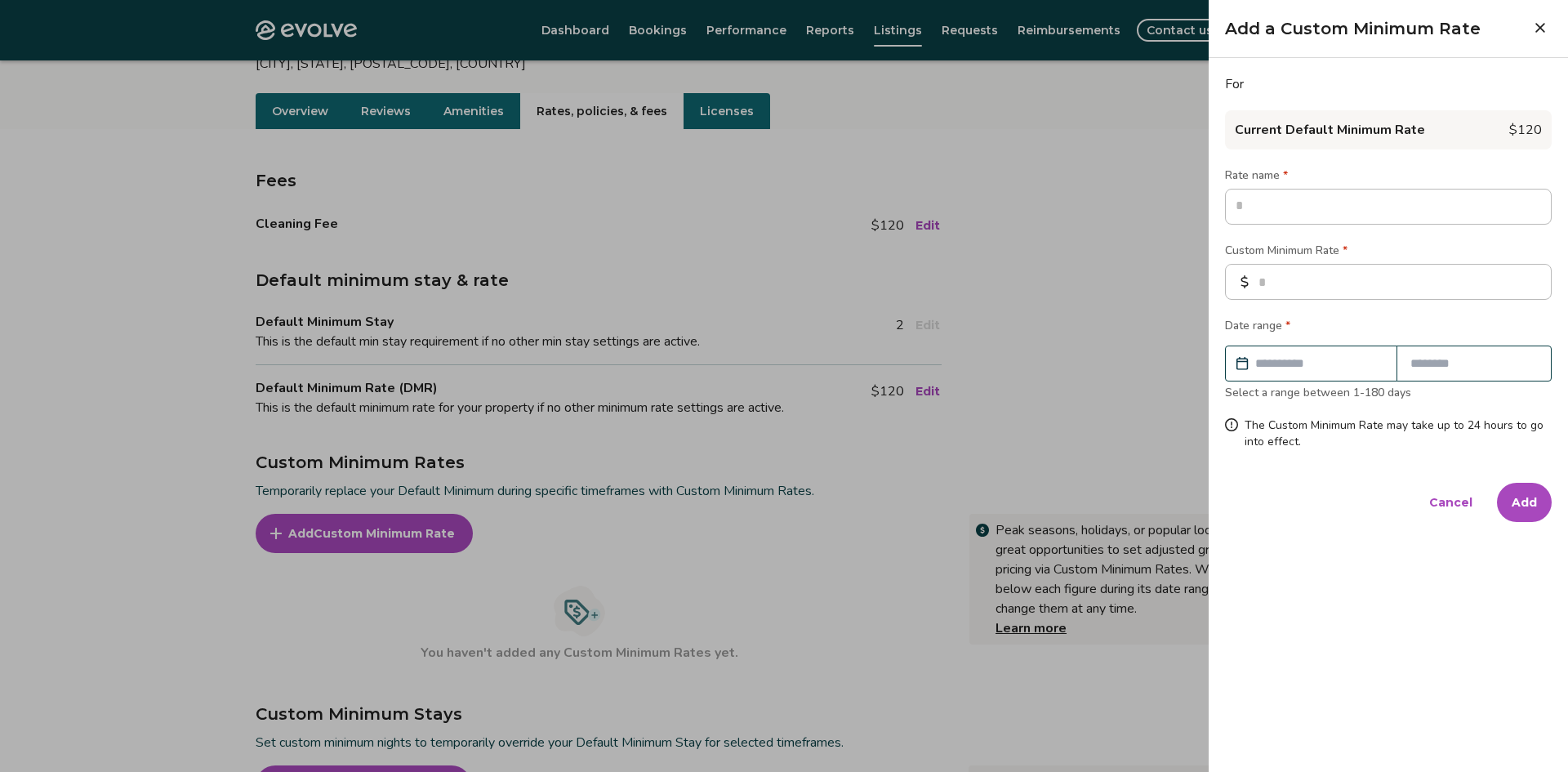 type on "*" 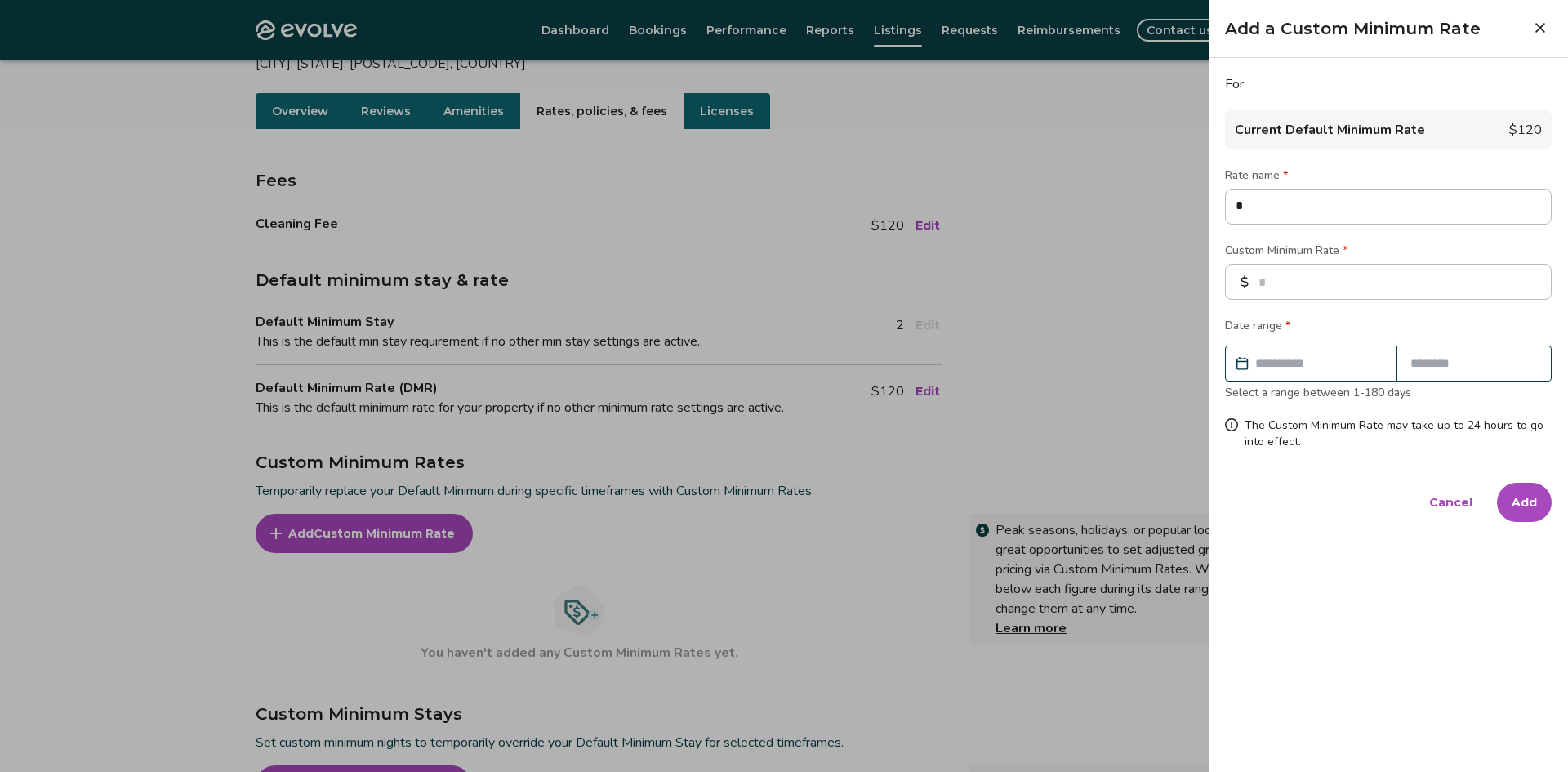 type on "**" 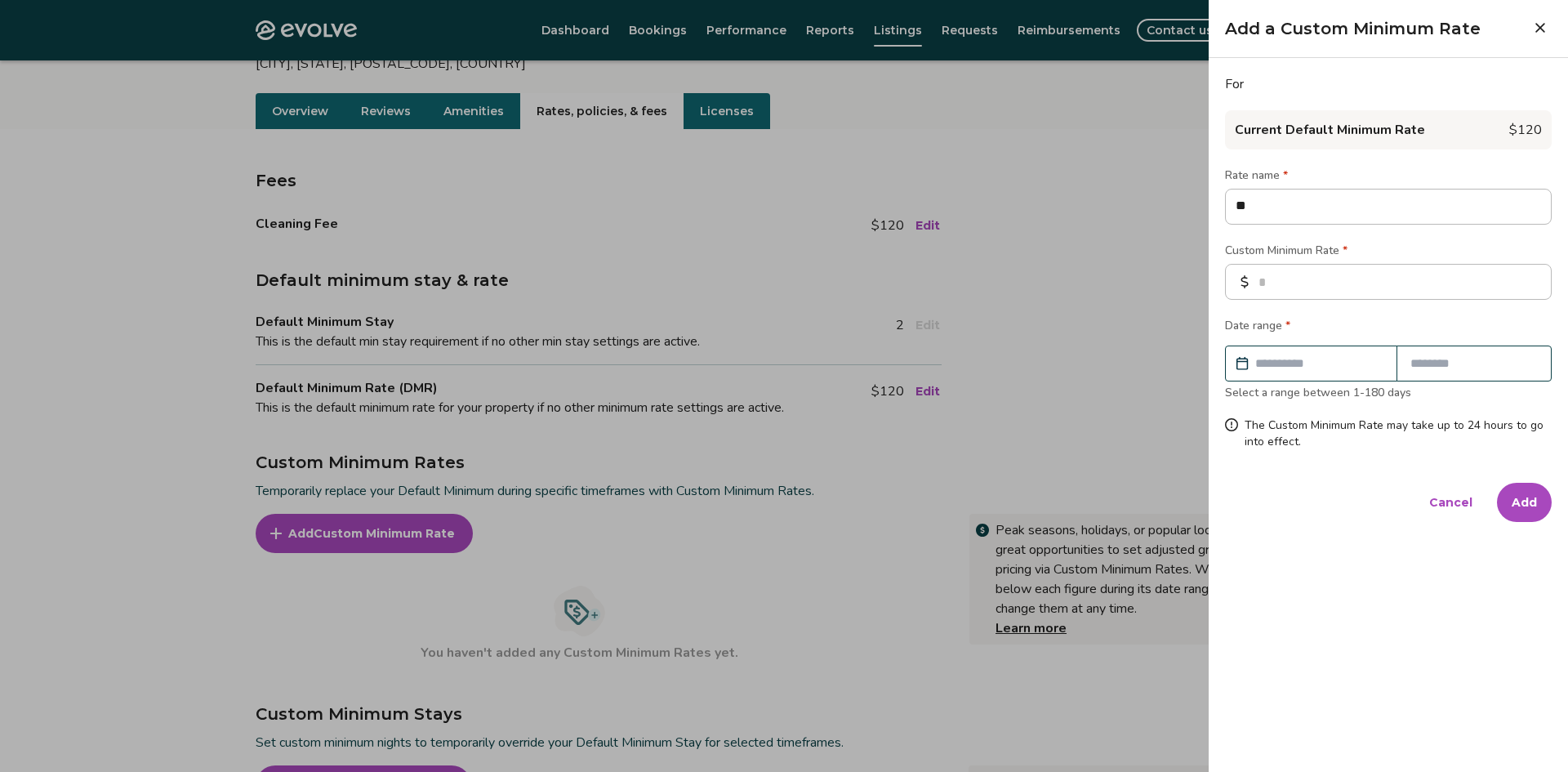 type on "***" 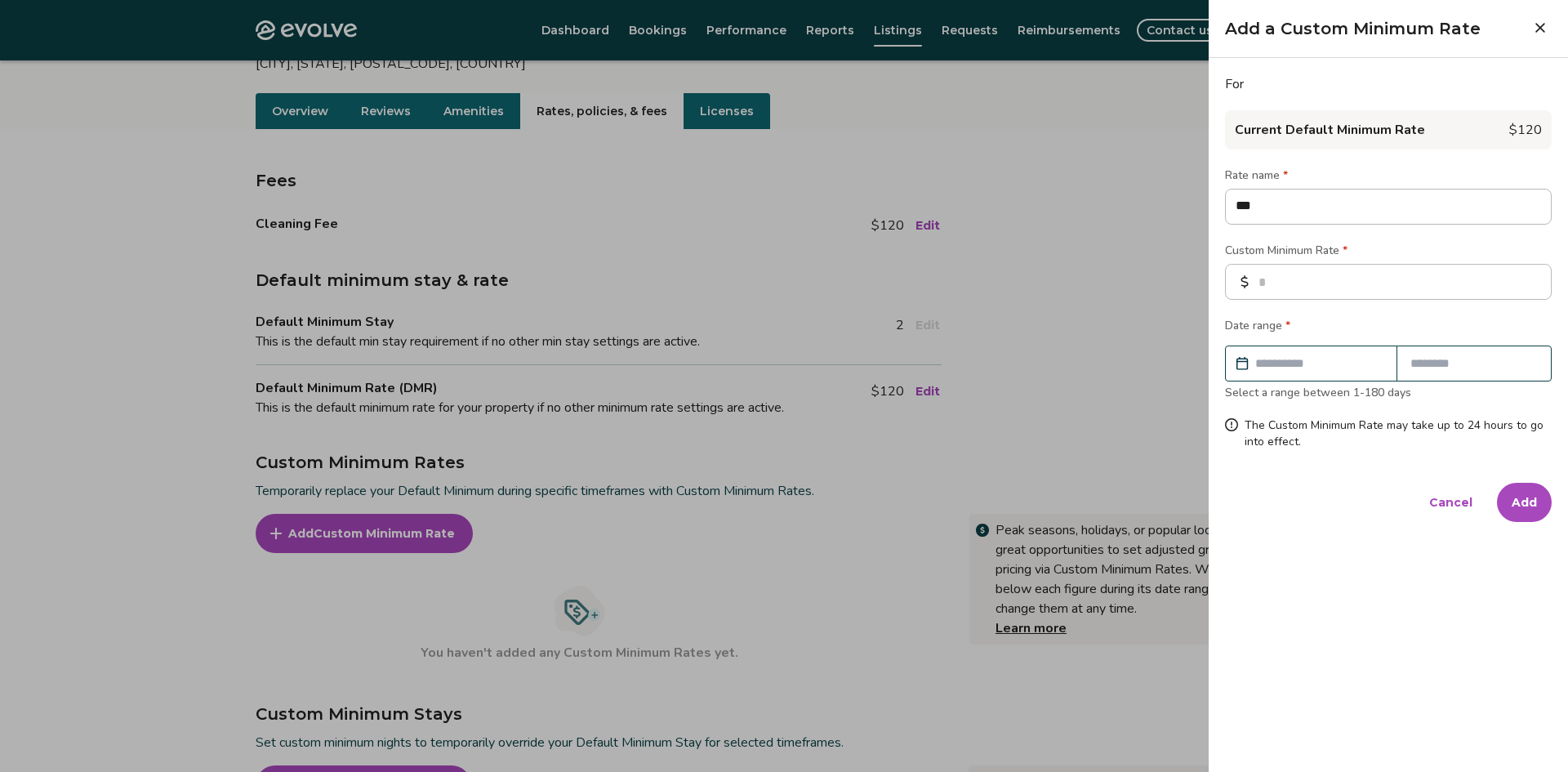 type on "****" 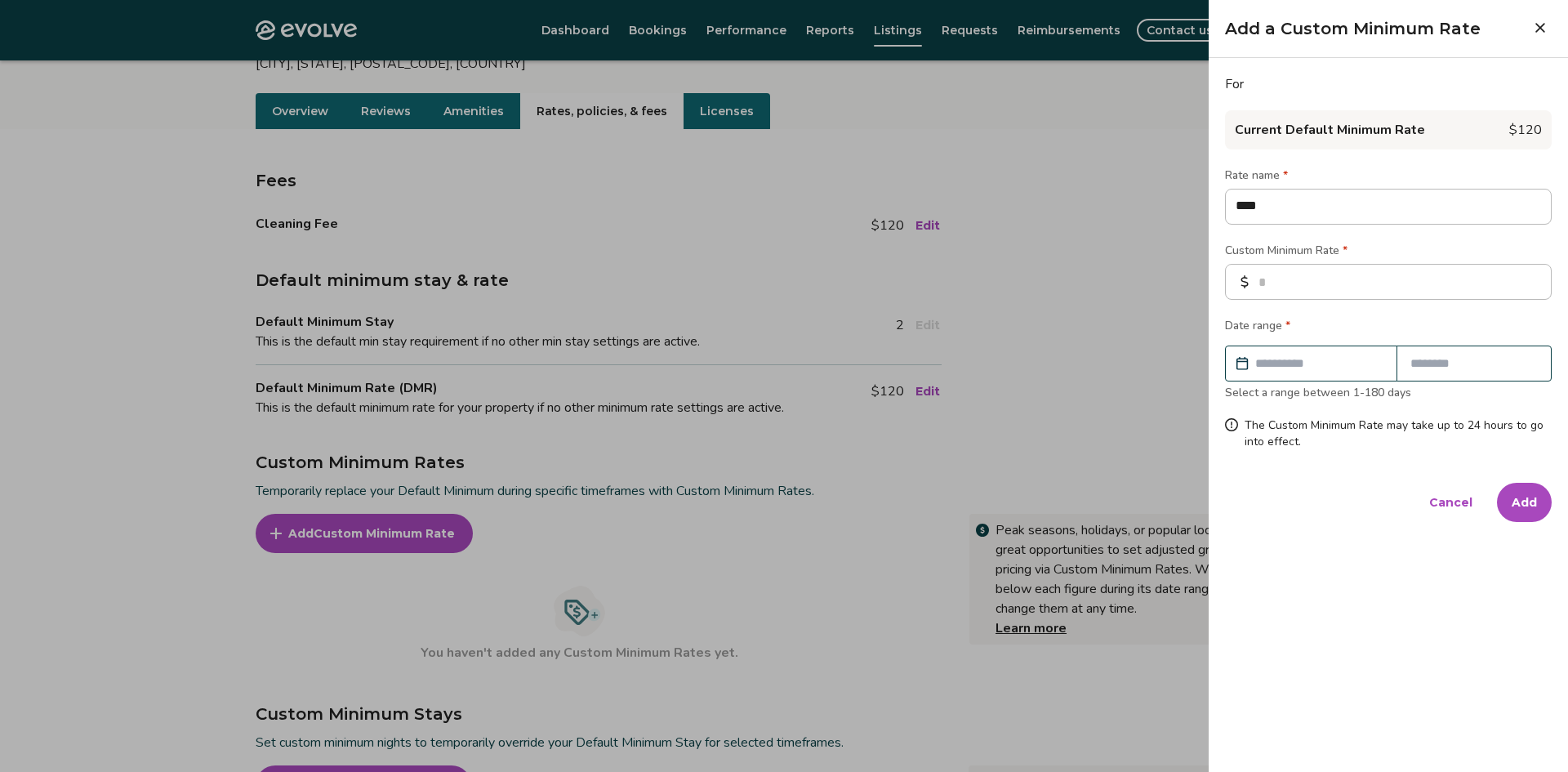 type on "****" 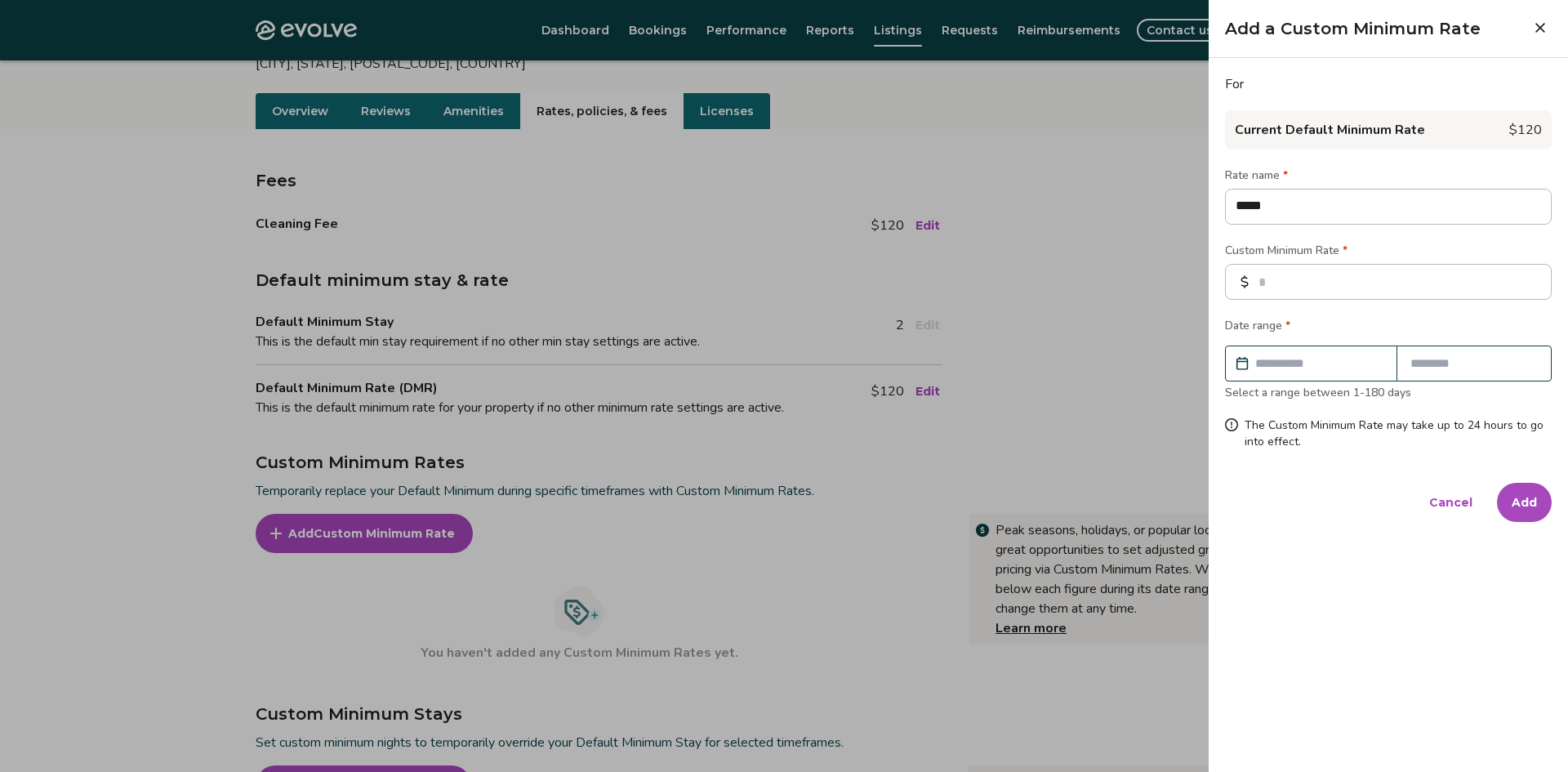 type on "******" 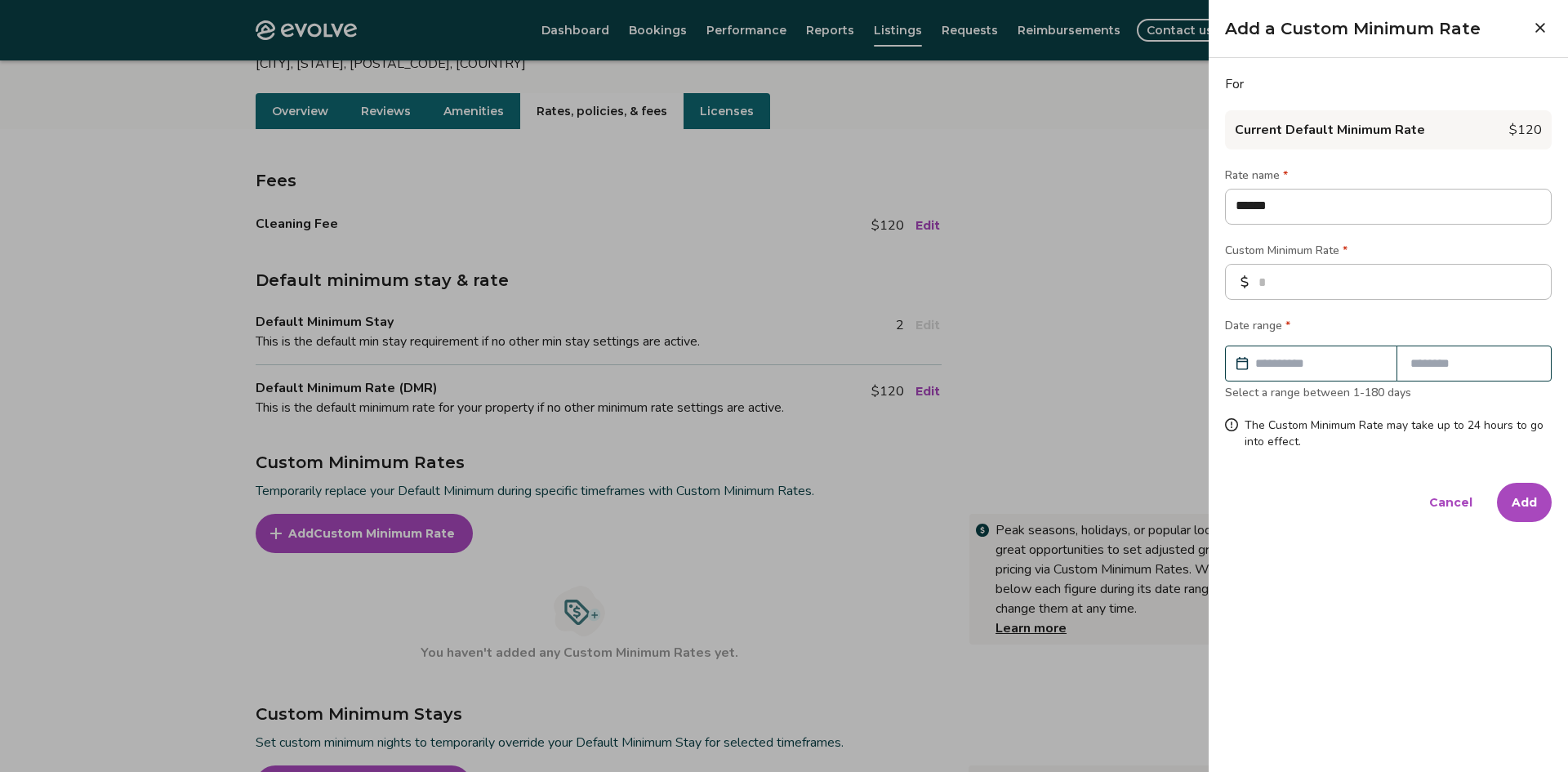 type on "*******" 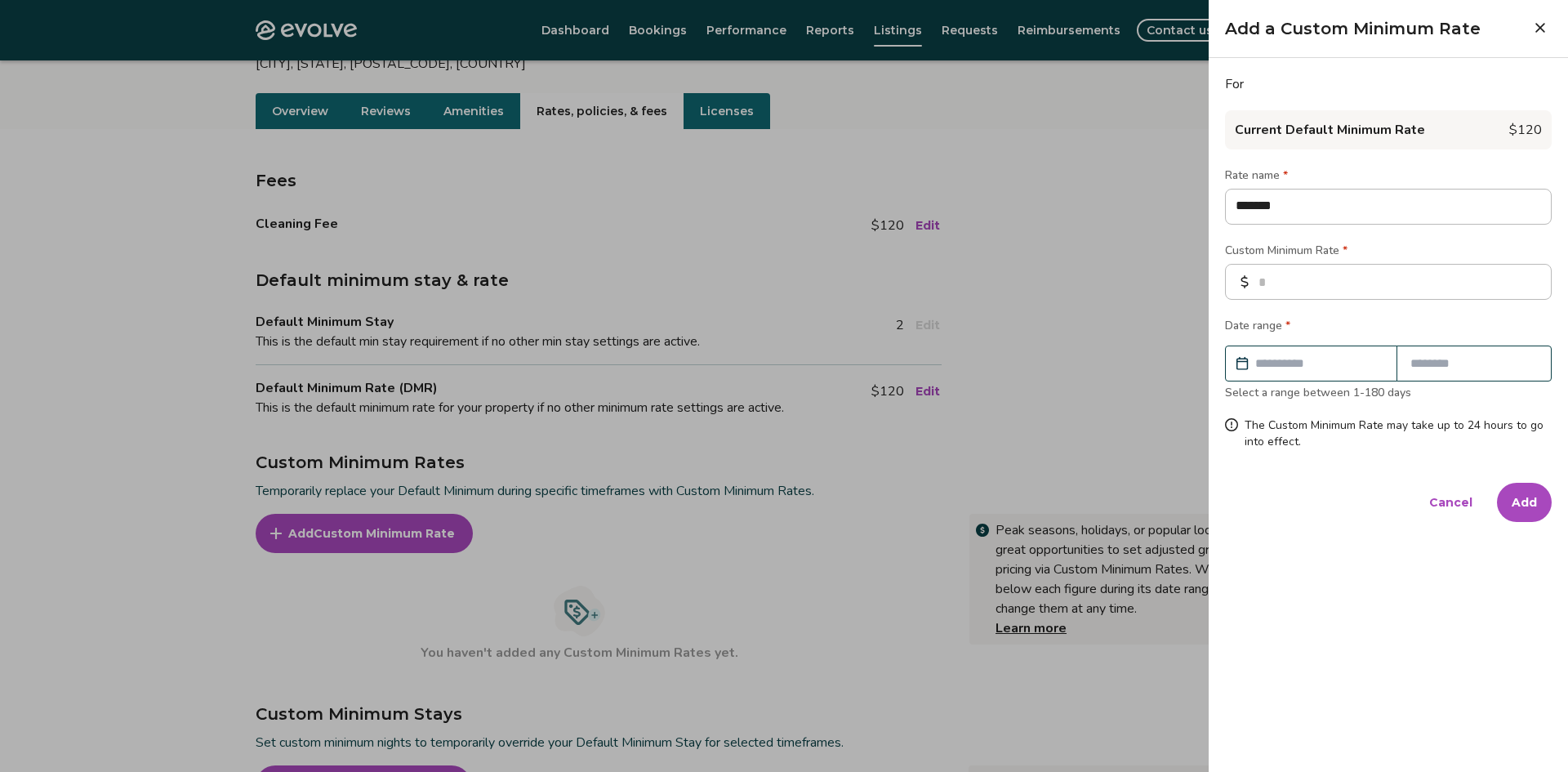 type on "********" 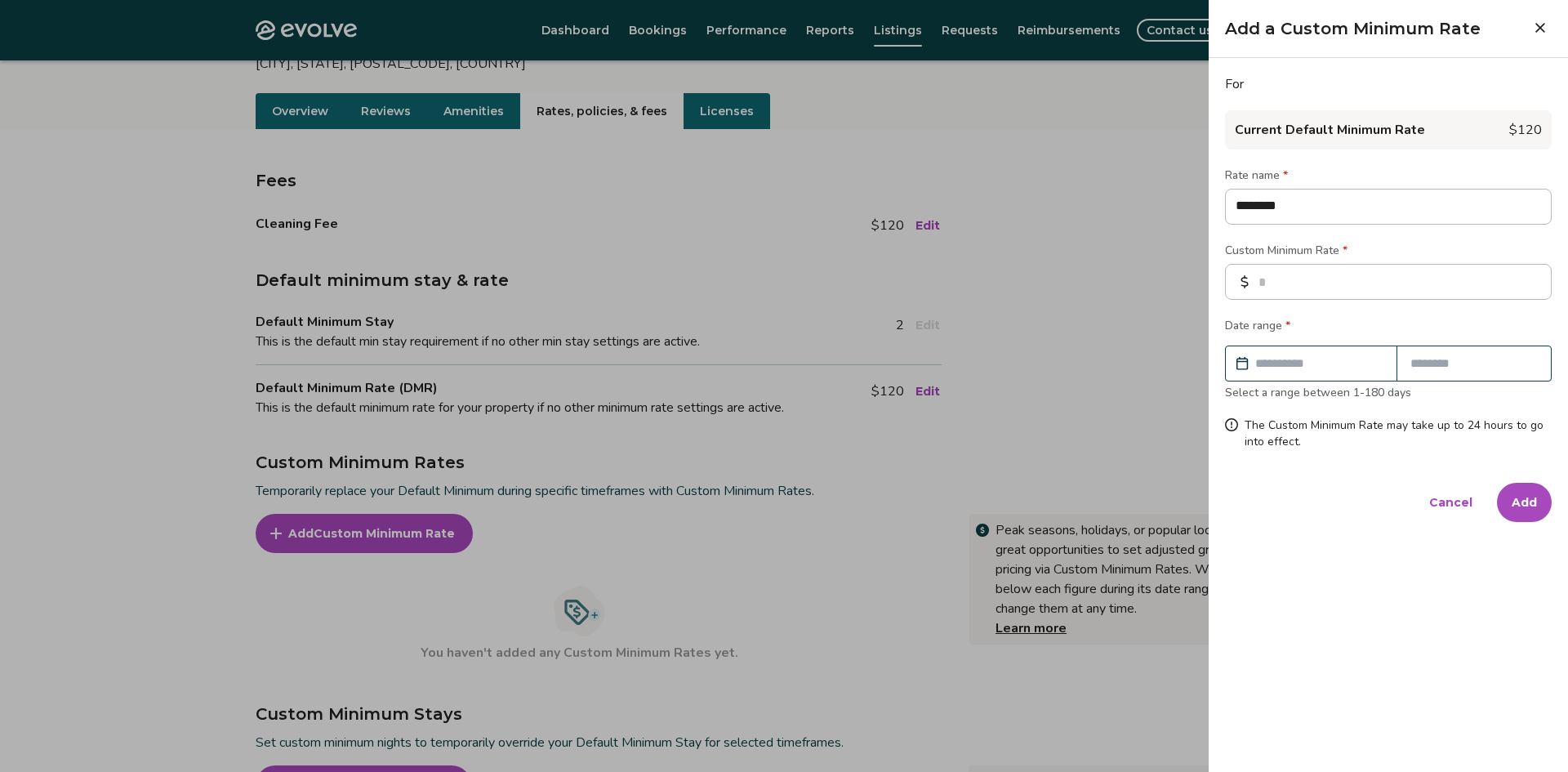type on "*********" 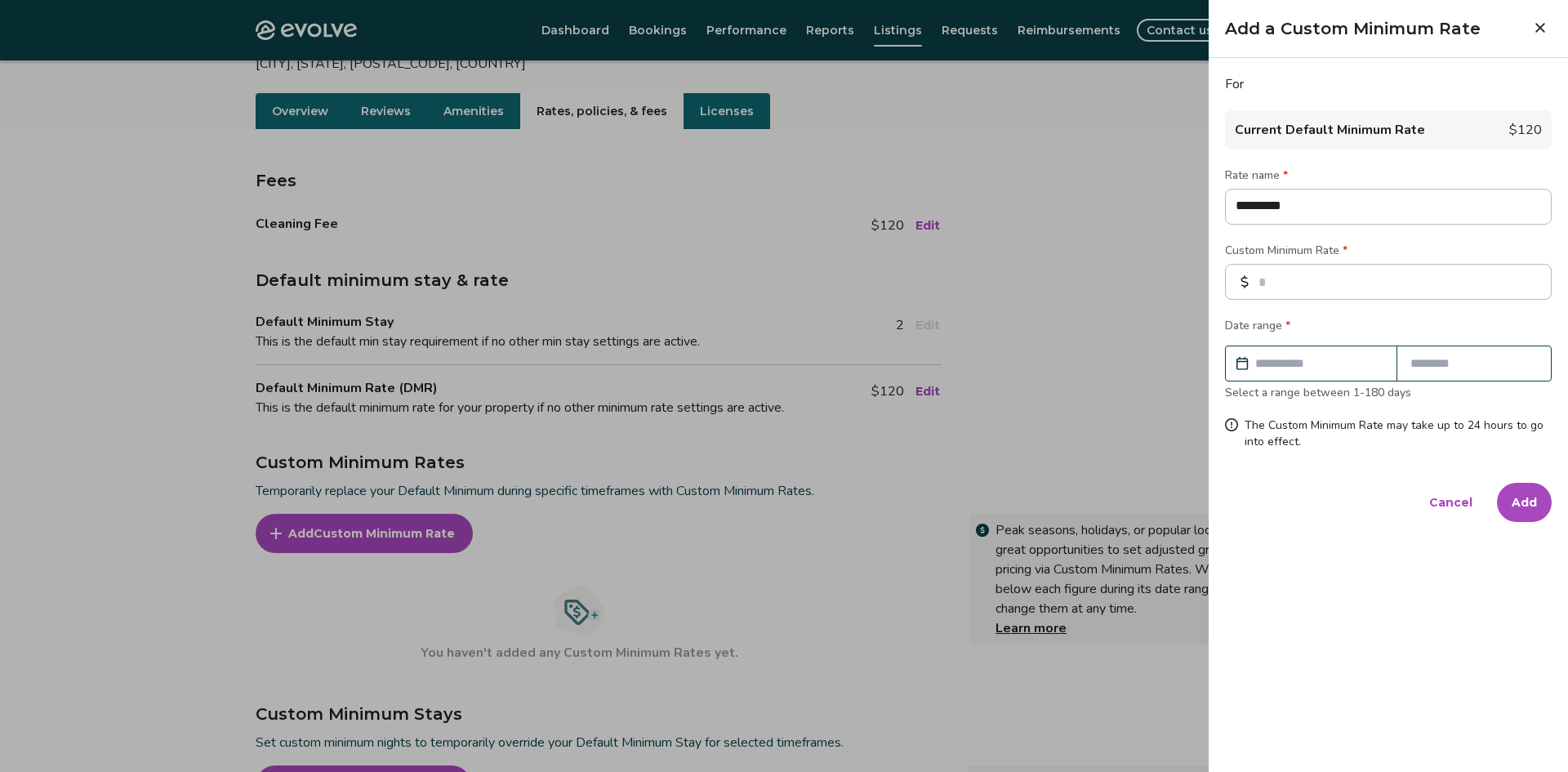 type on "**********" 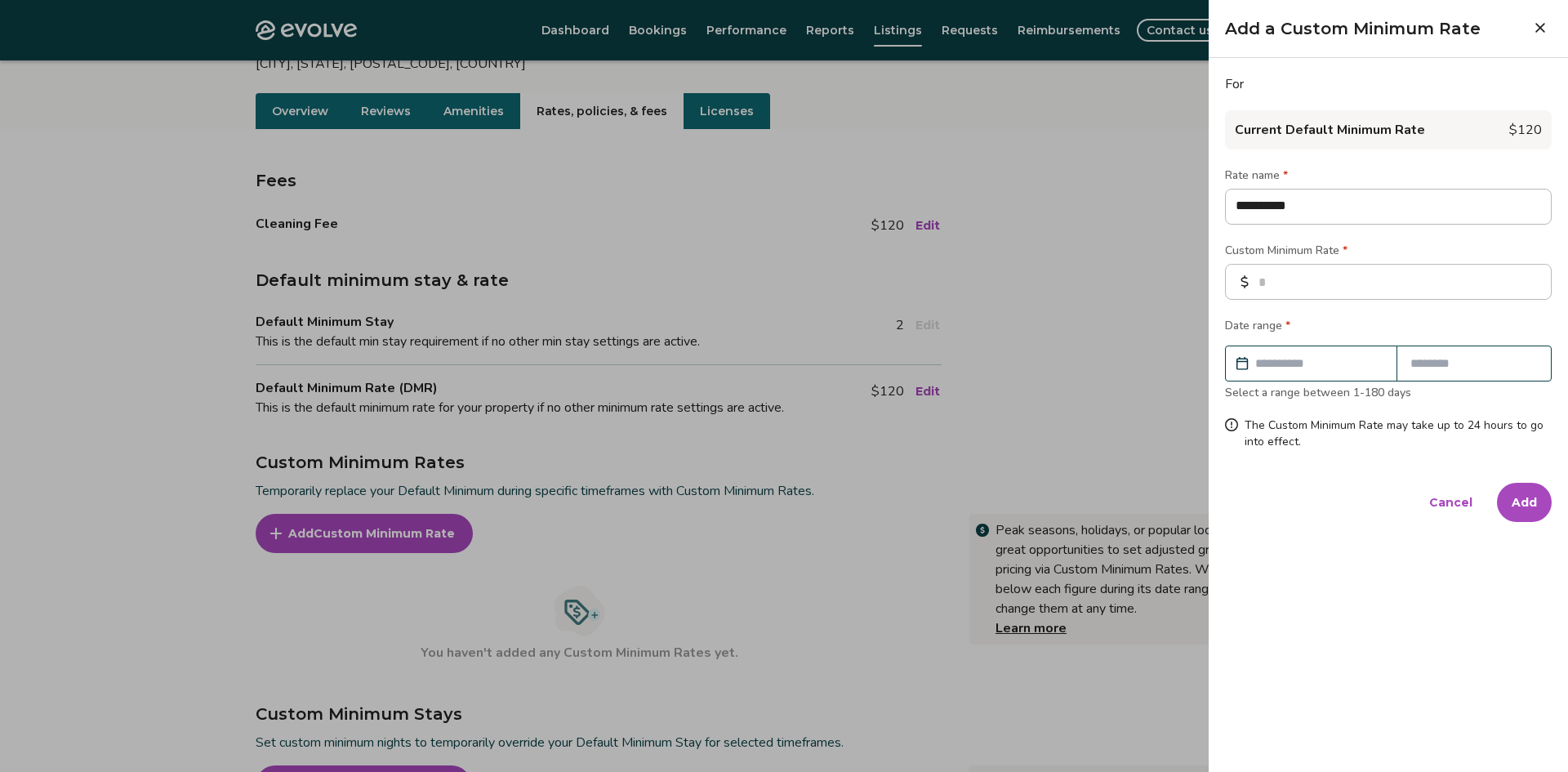 type on "**********" 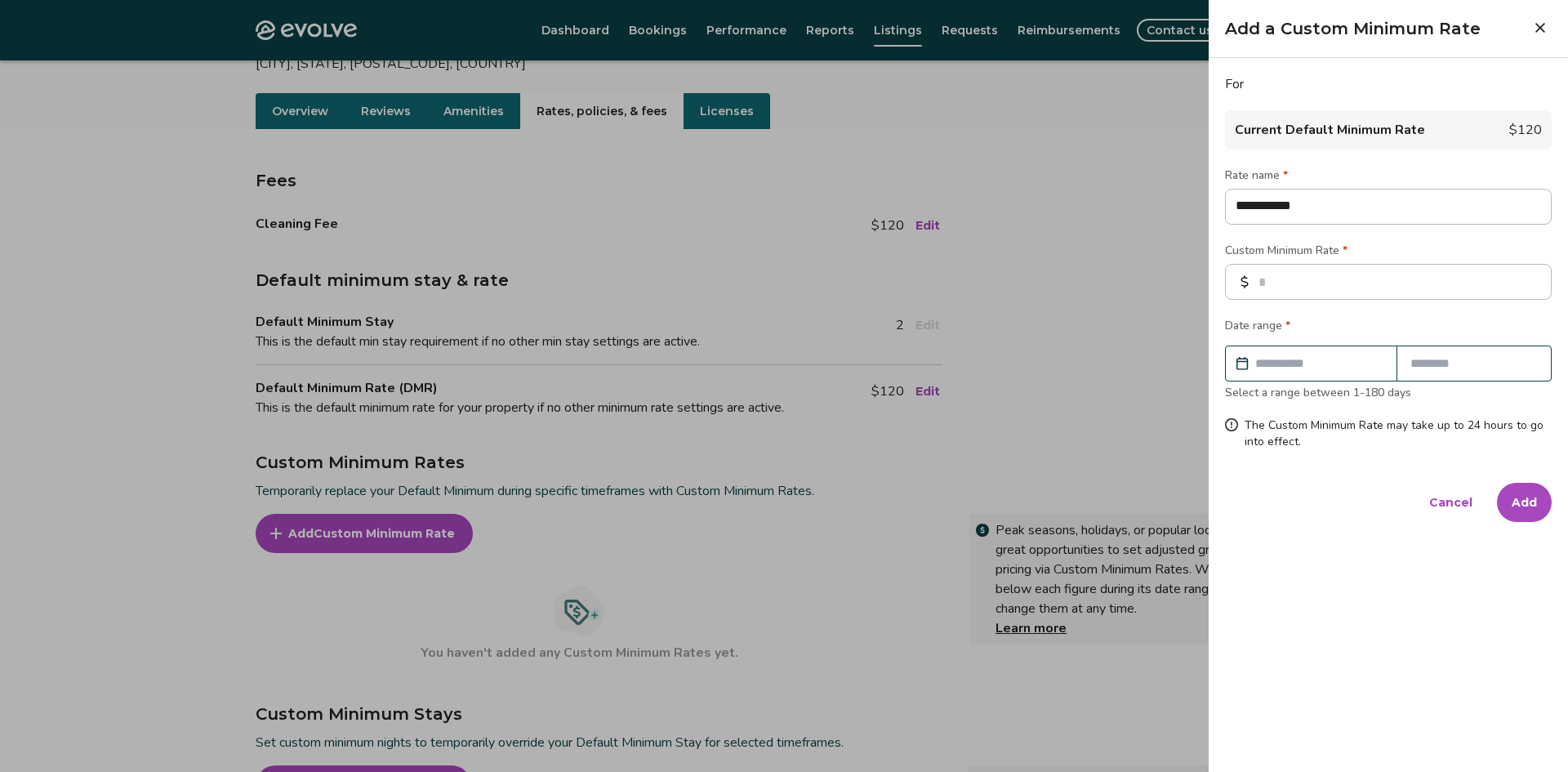 type on "**********" 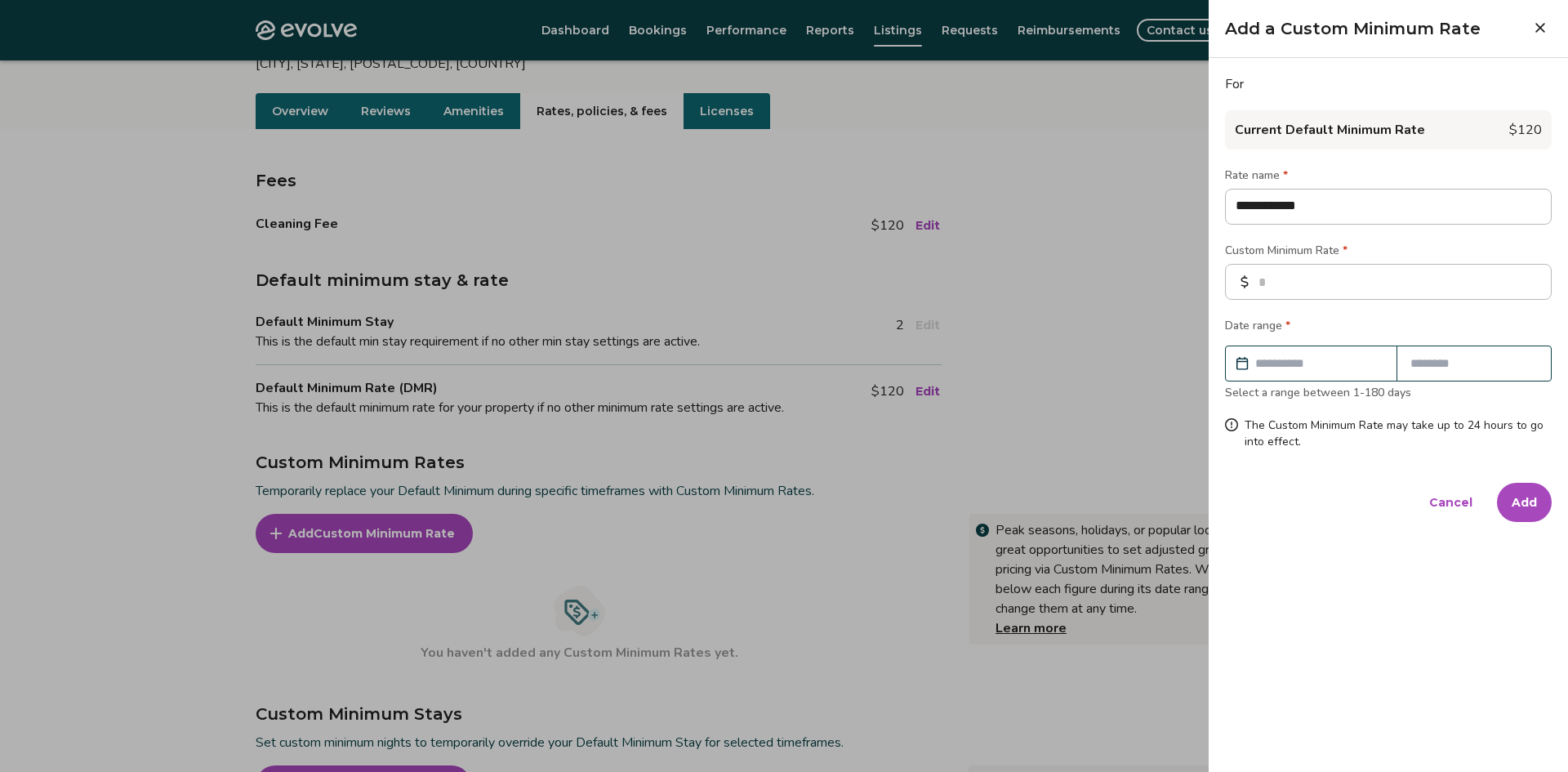 type on "**********" 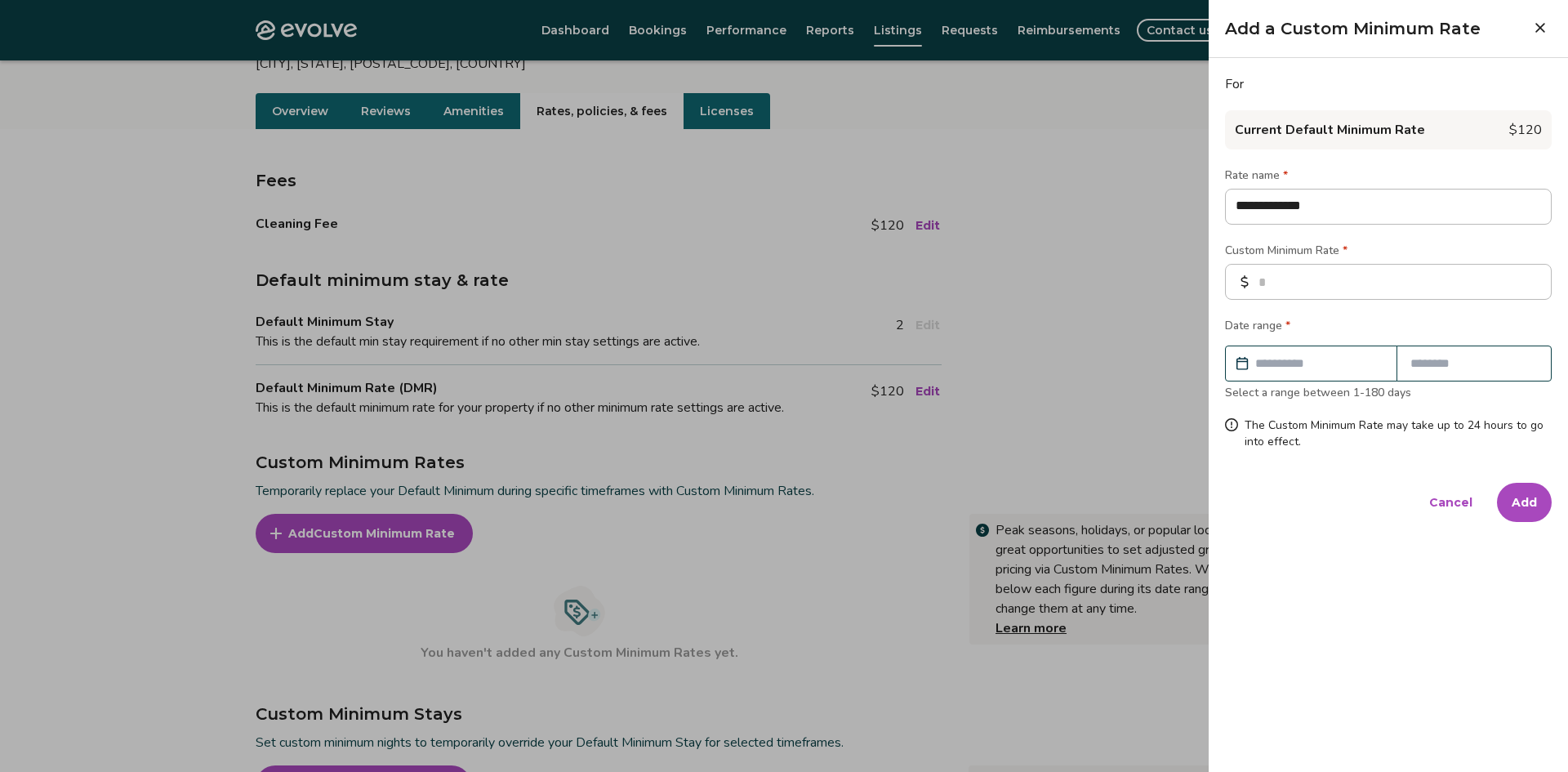 type on "**********" 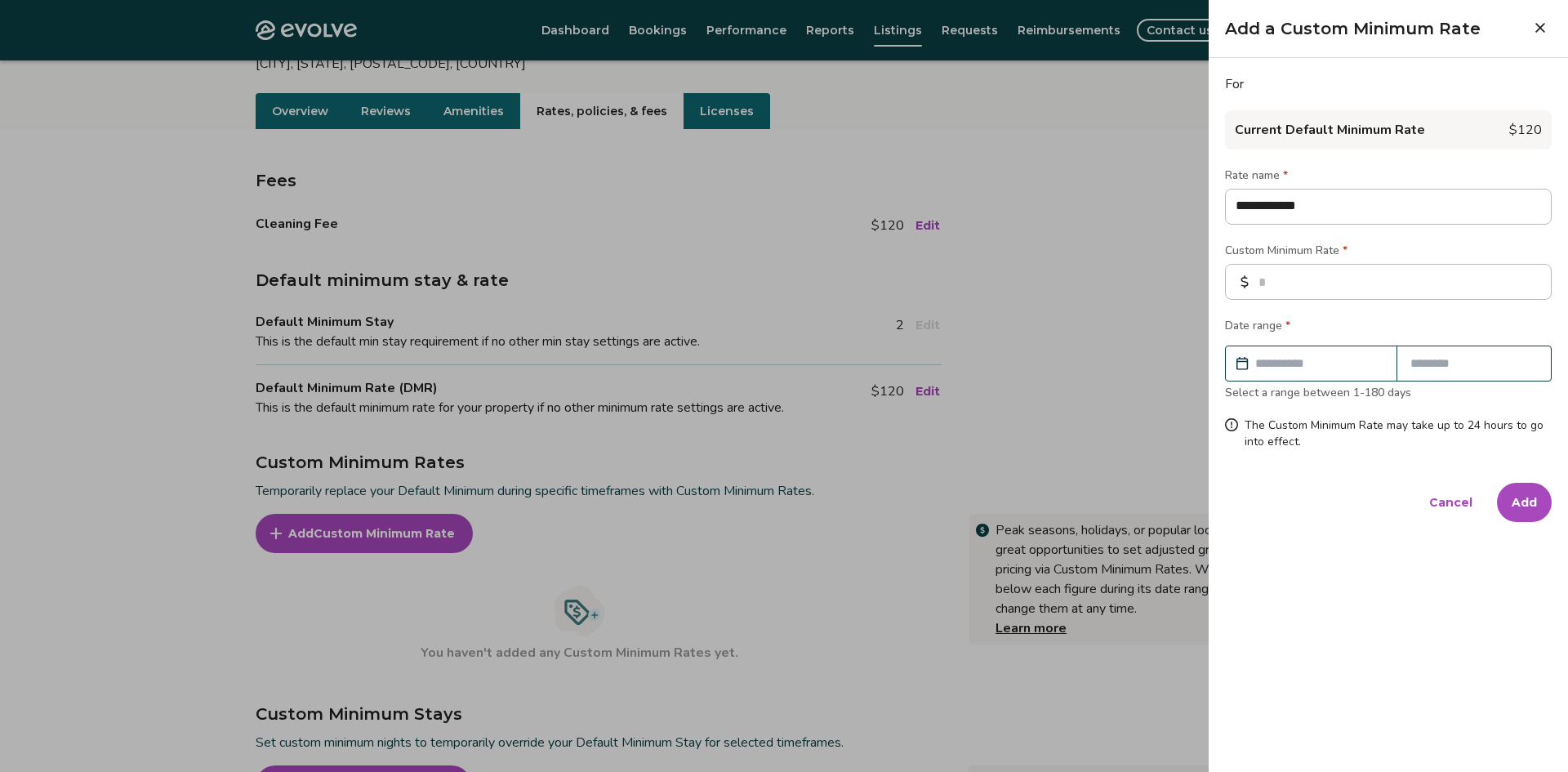 type on "**********" 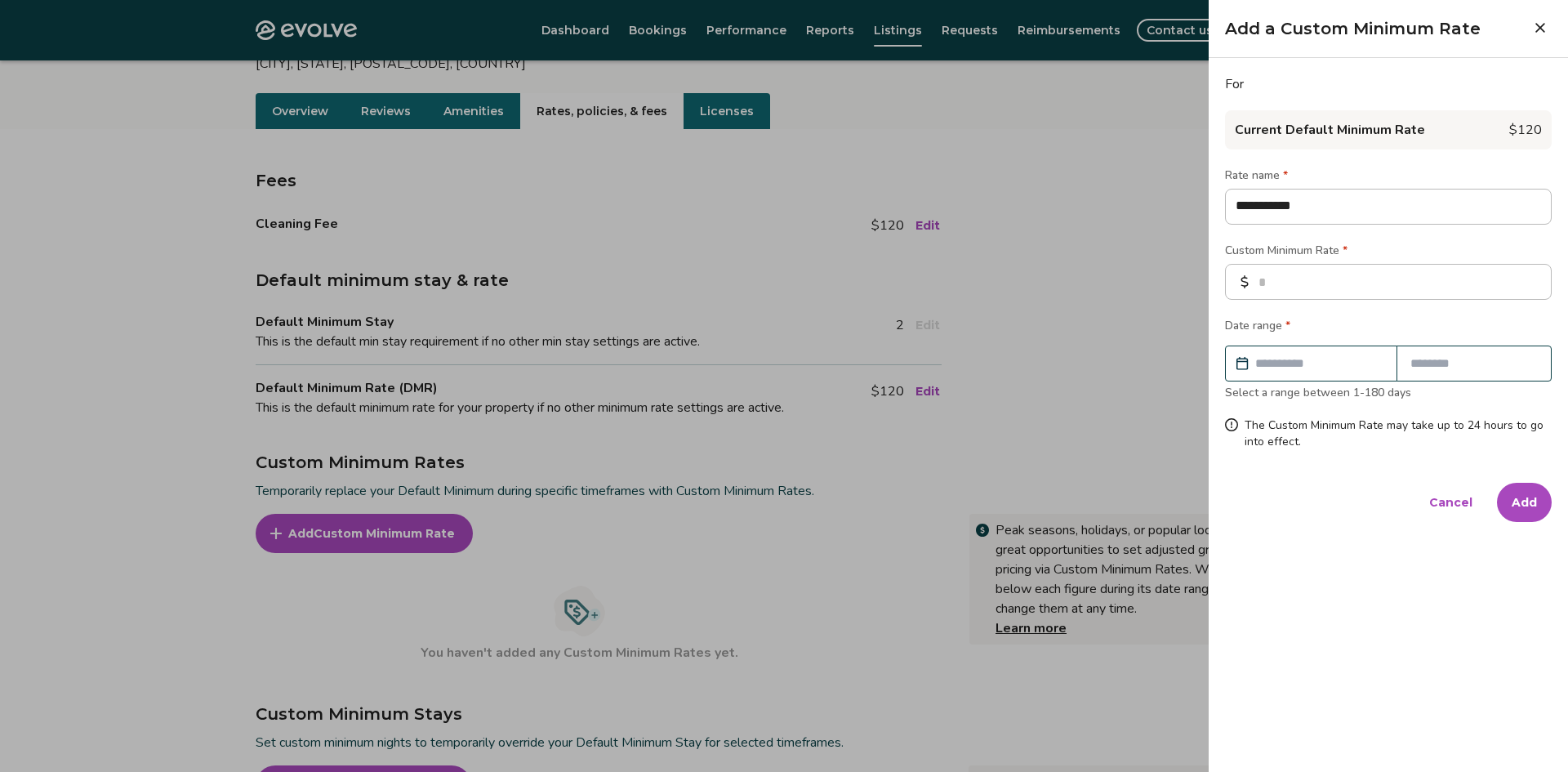 type on "**********" 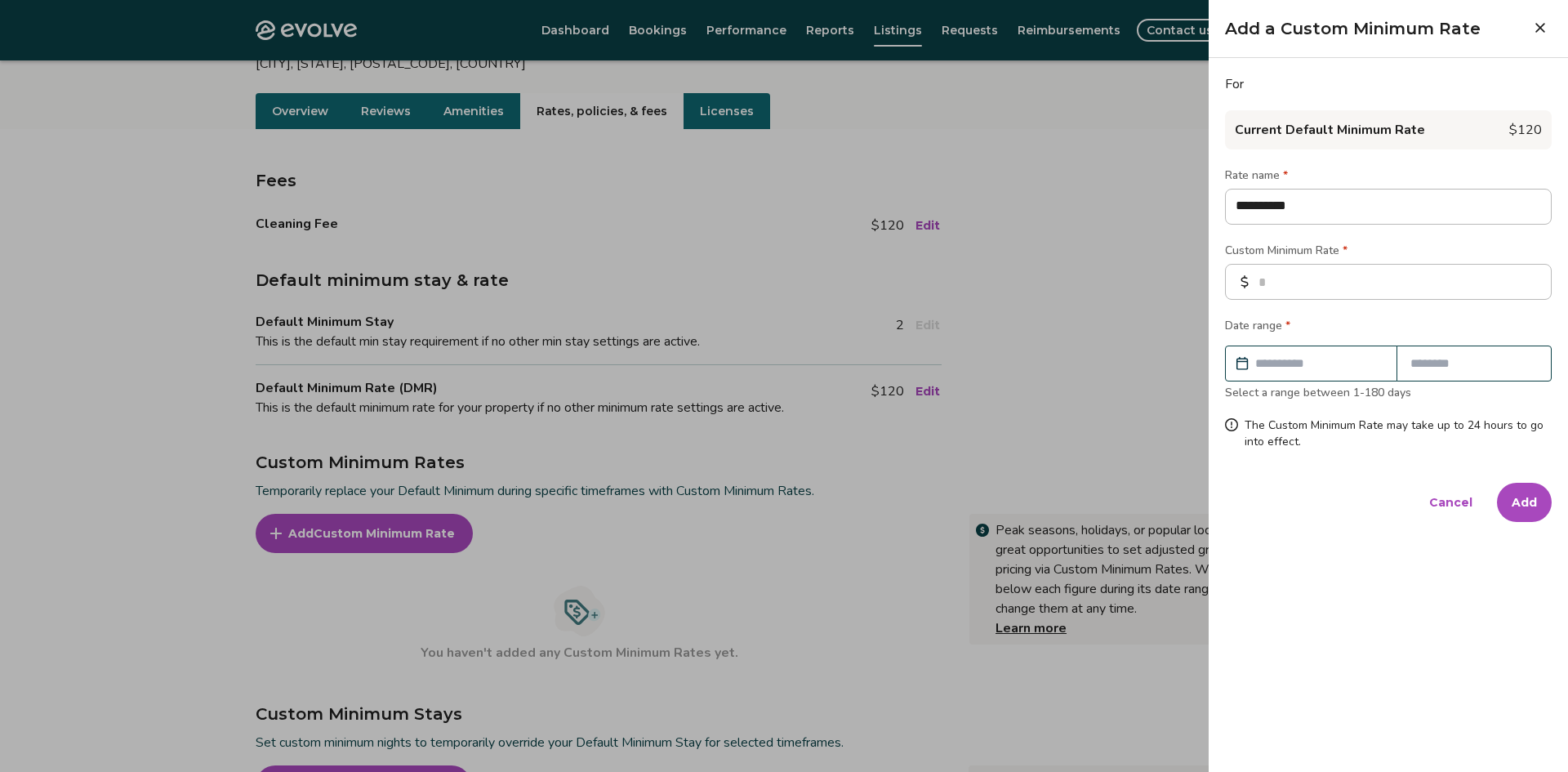 type on "*********" 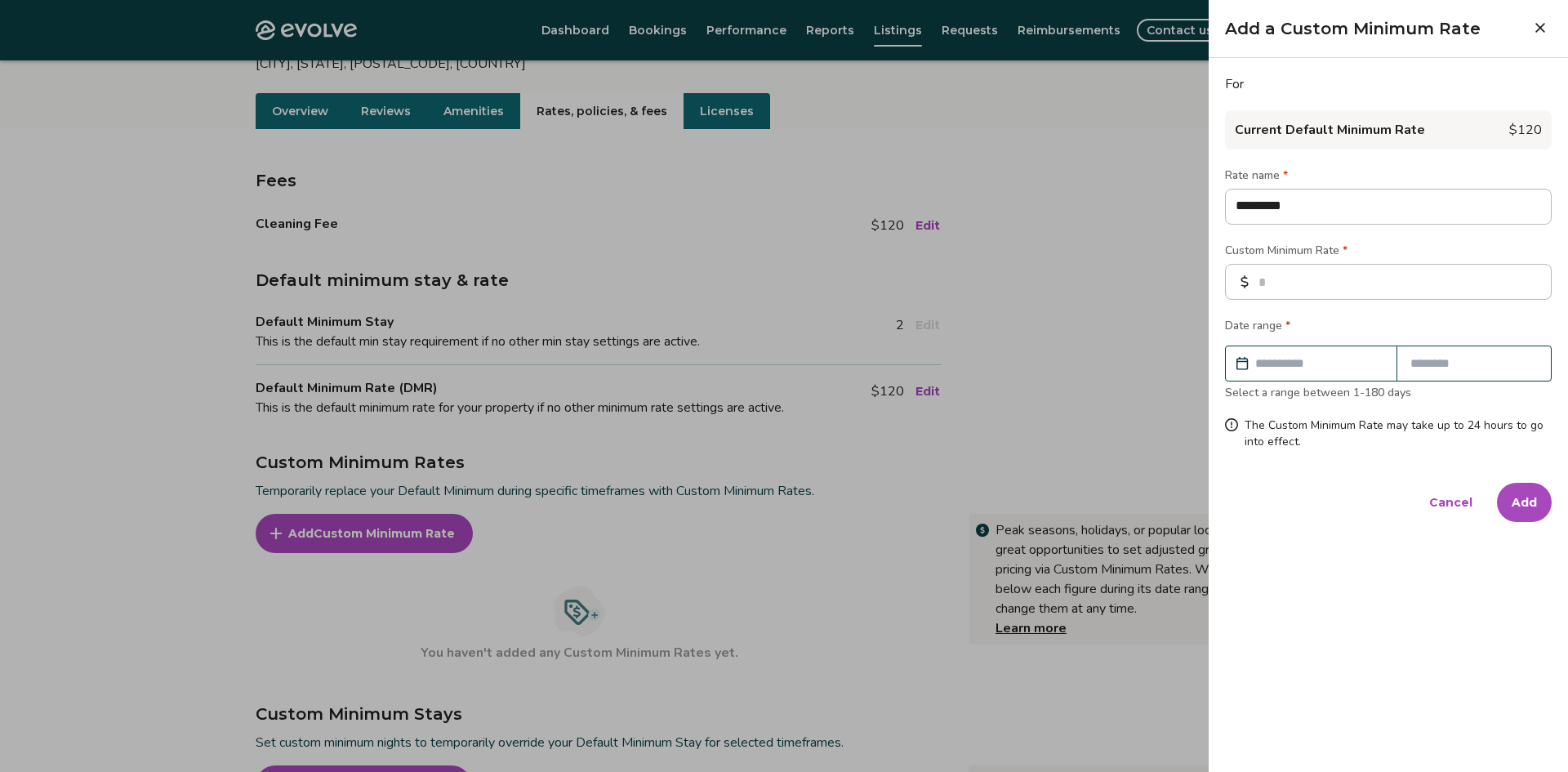 type on "********" 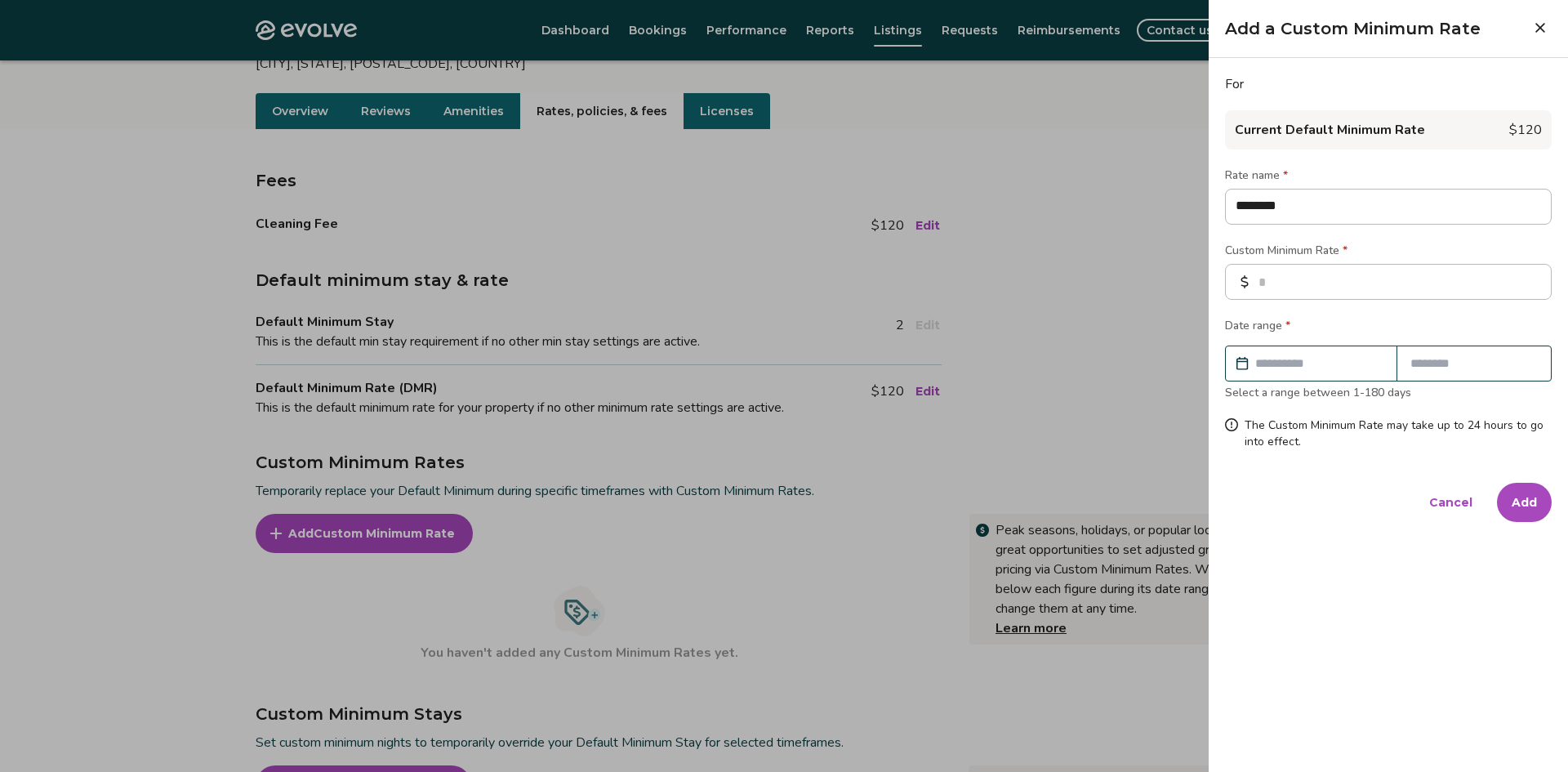 type on "*" 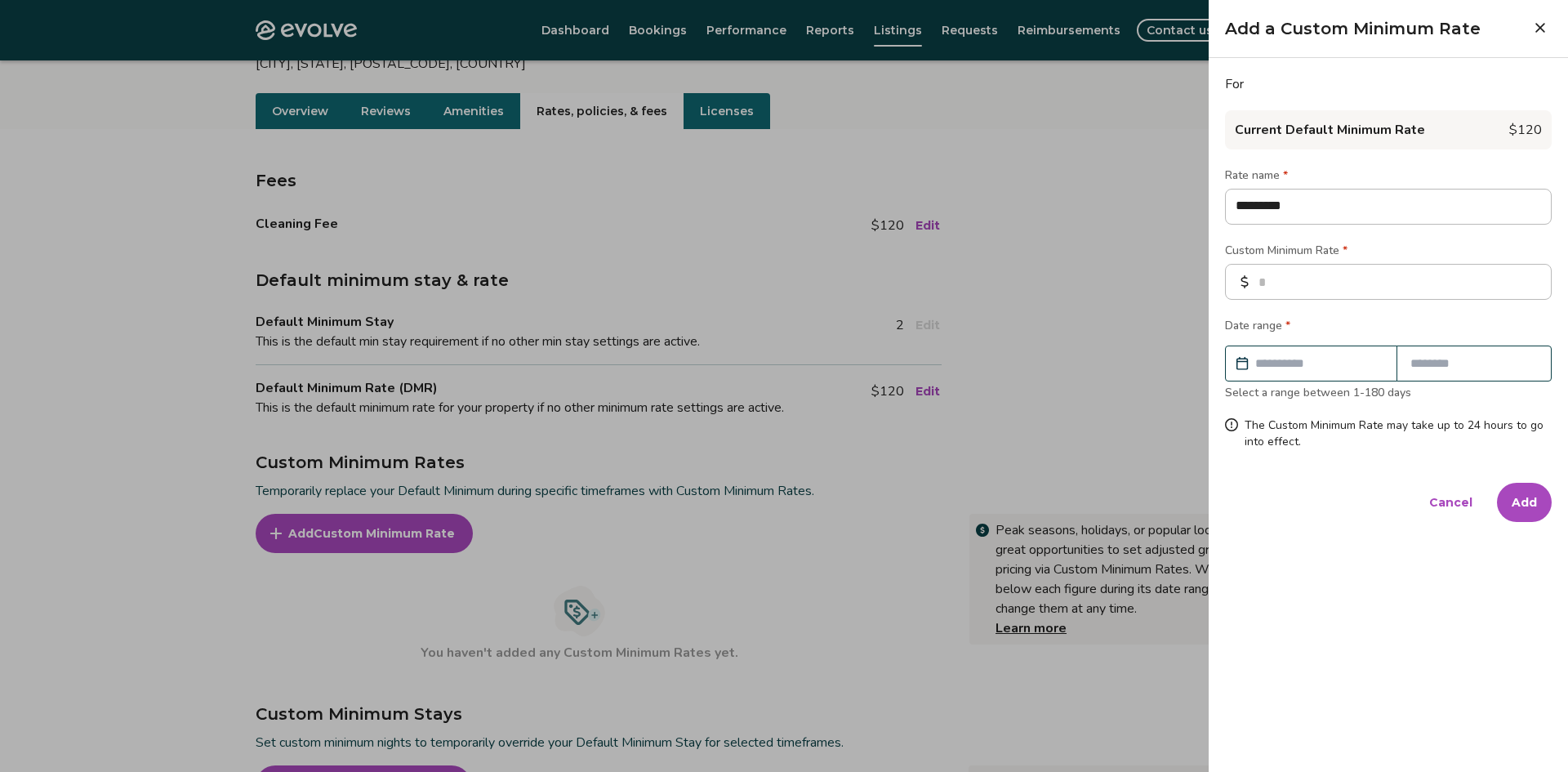 type on "**********" 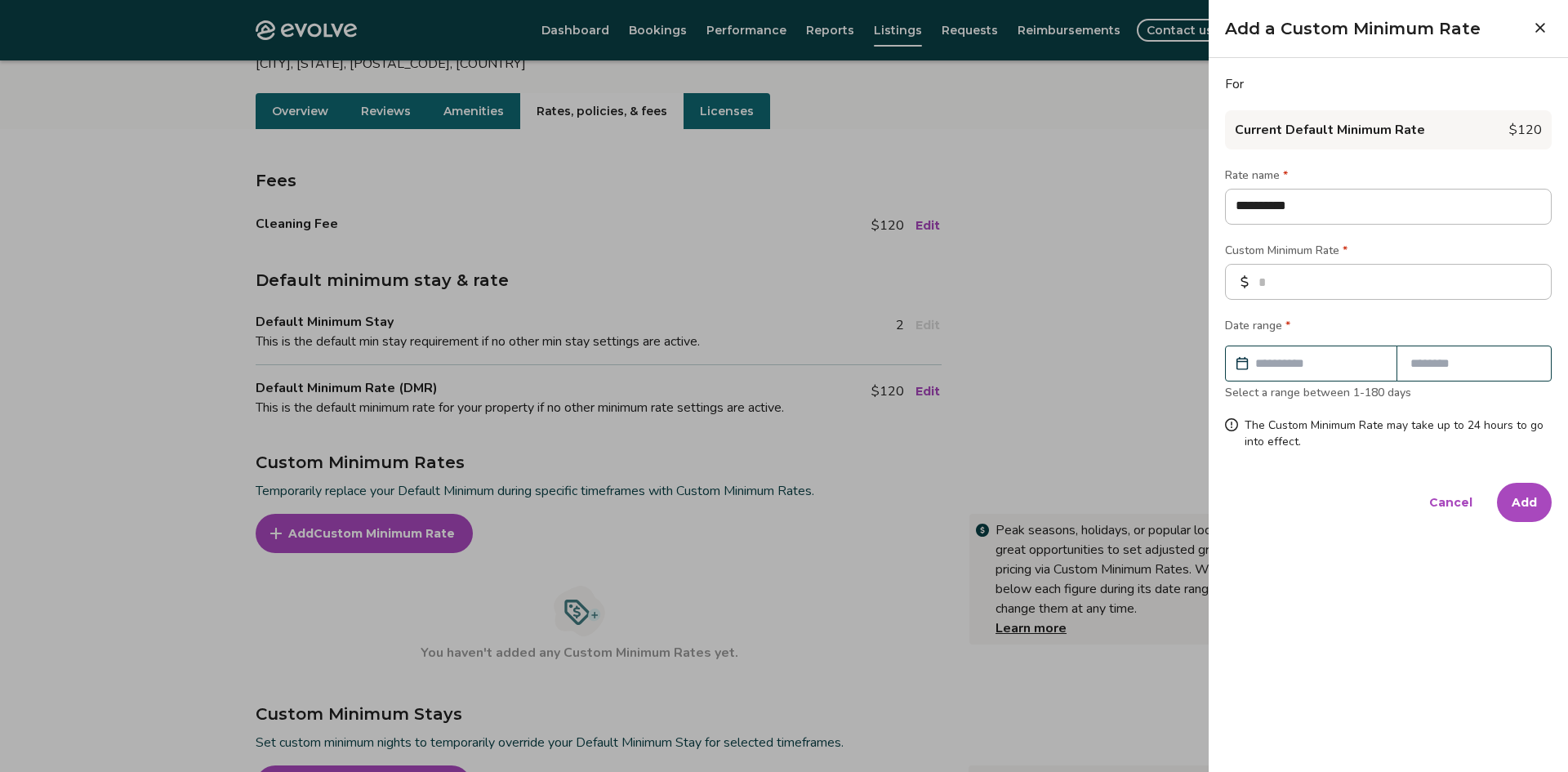 type on "**********" 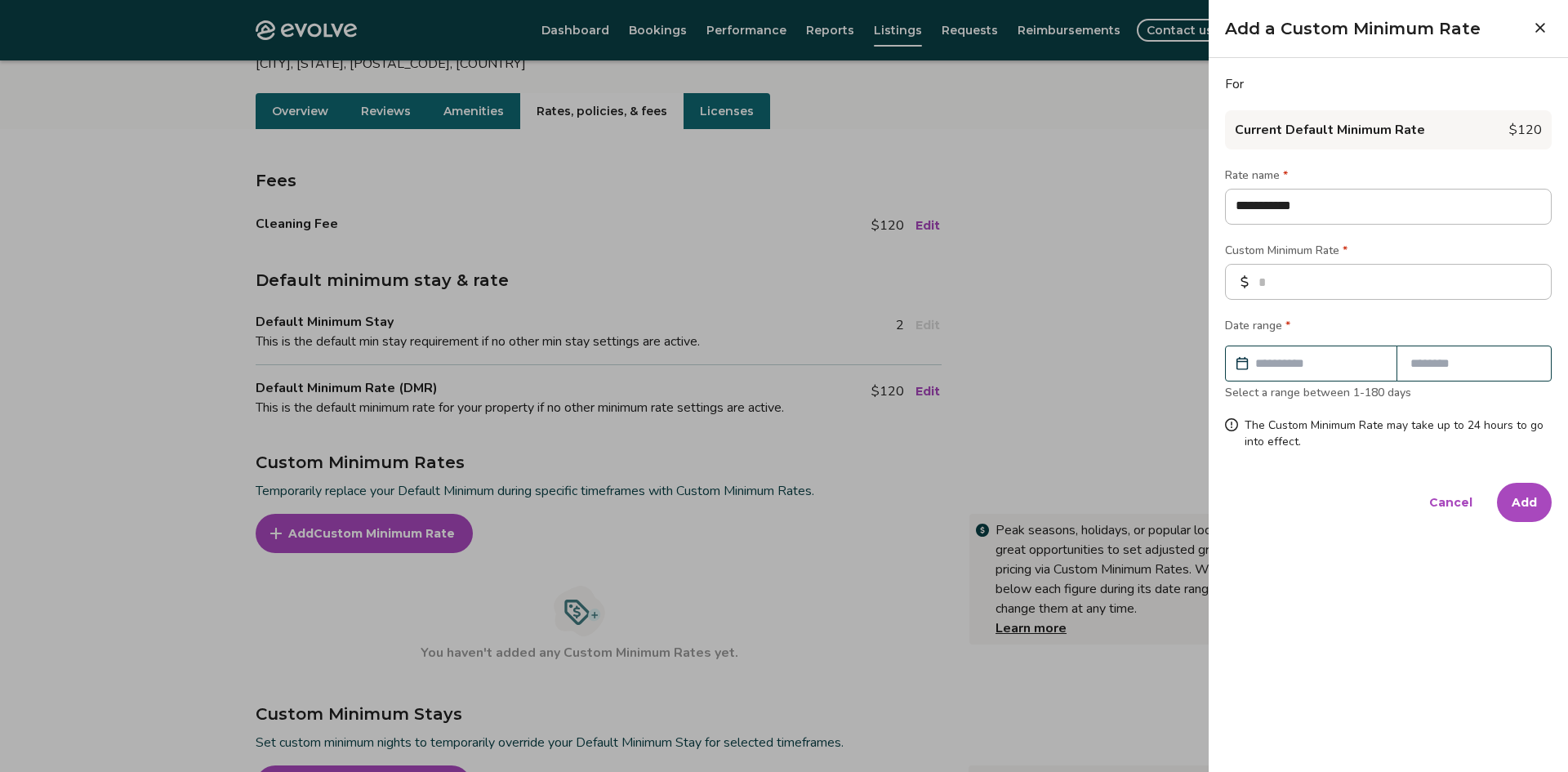 type on "**********" 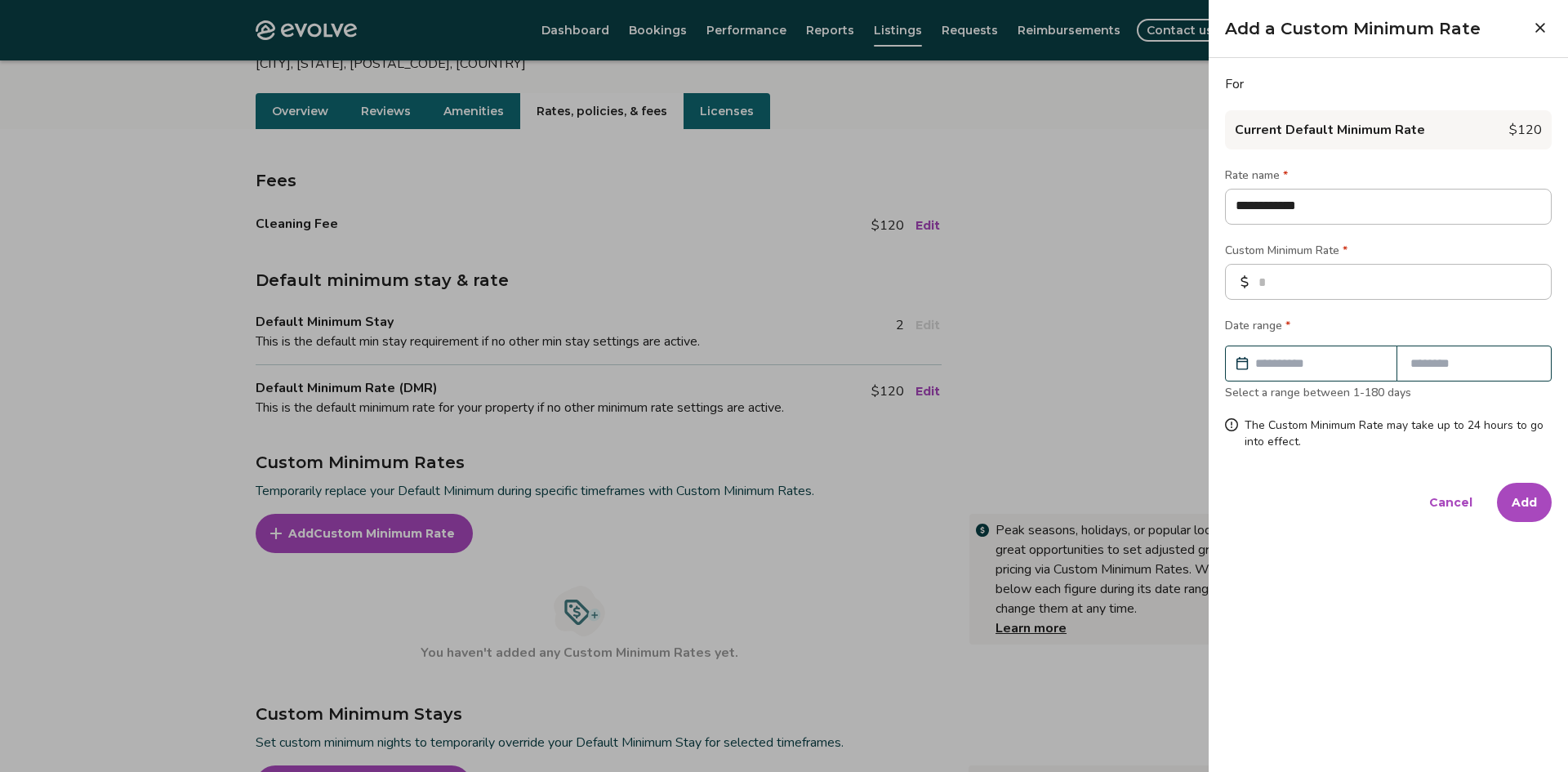 type on "**********" 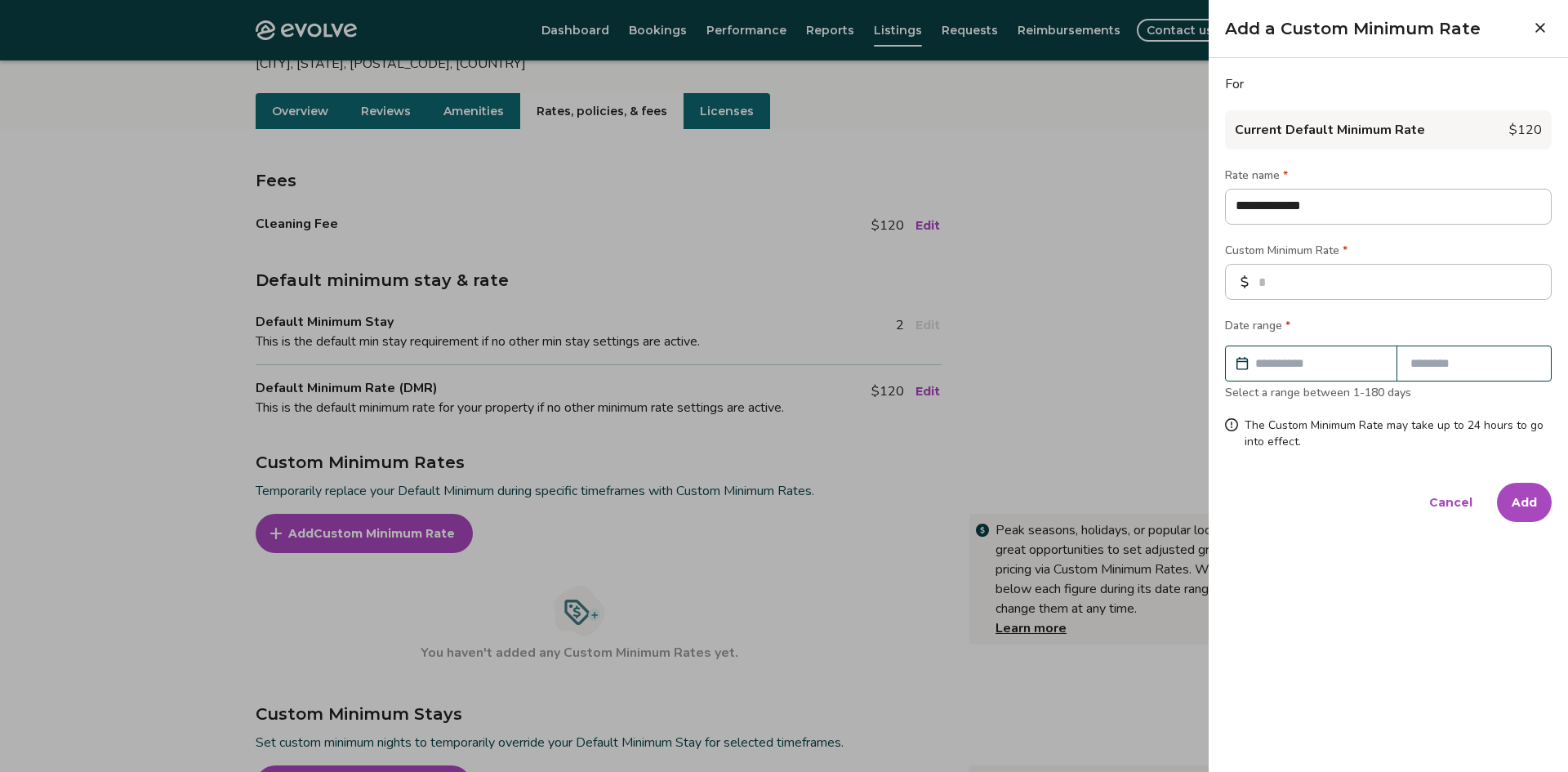 type on "**********" 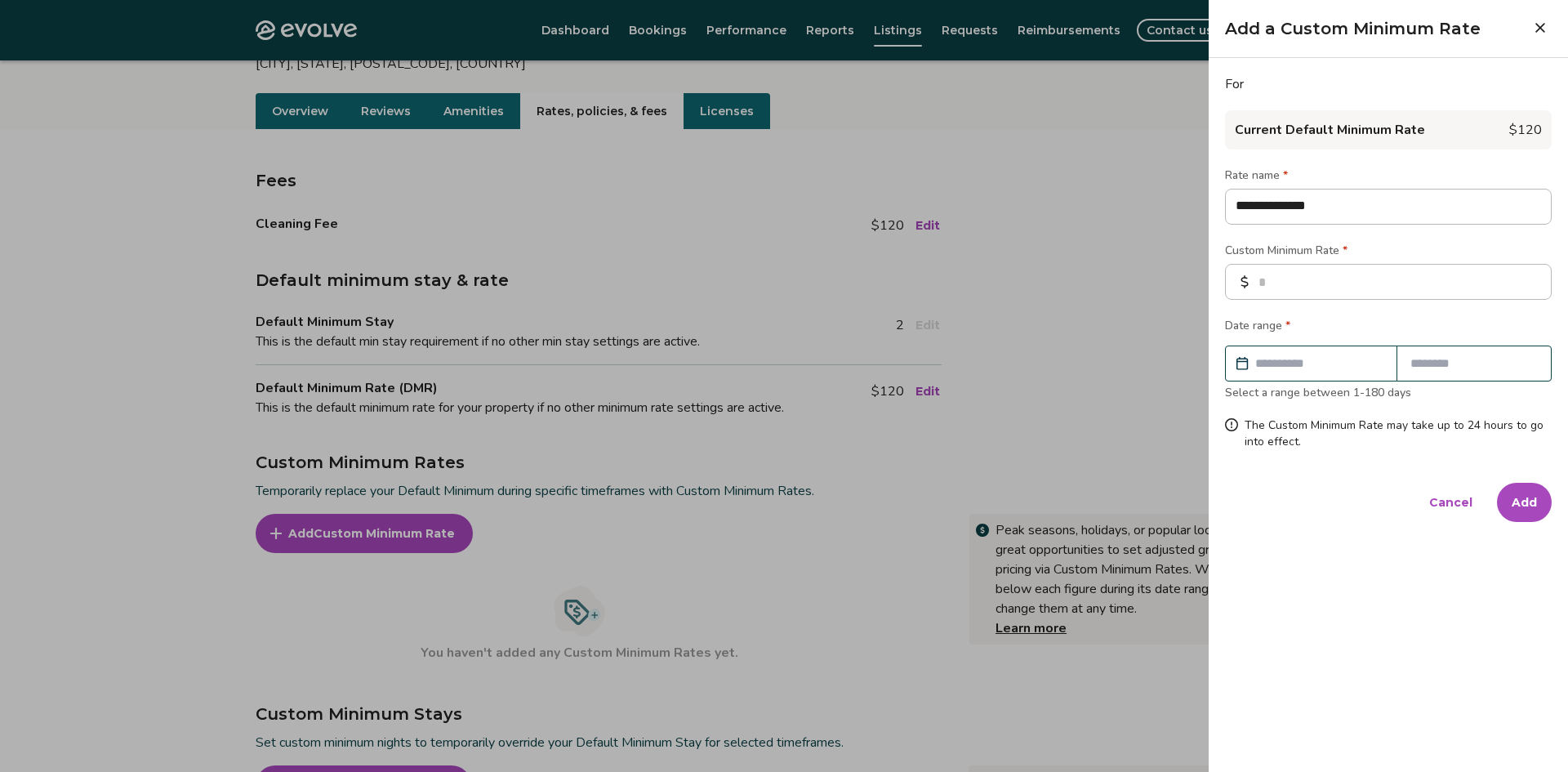 type on "**********" 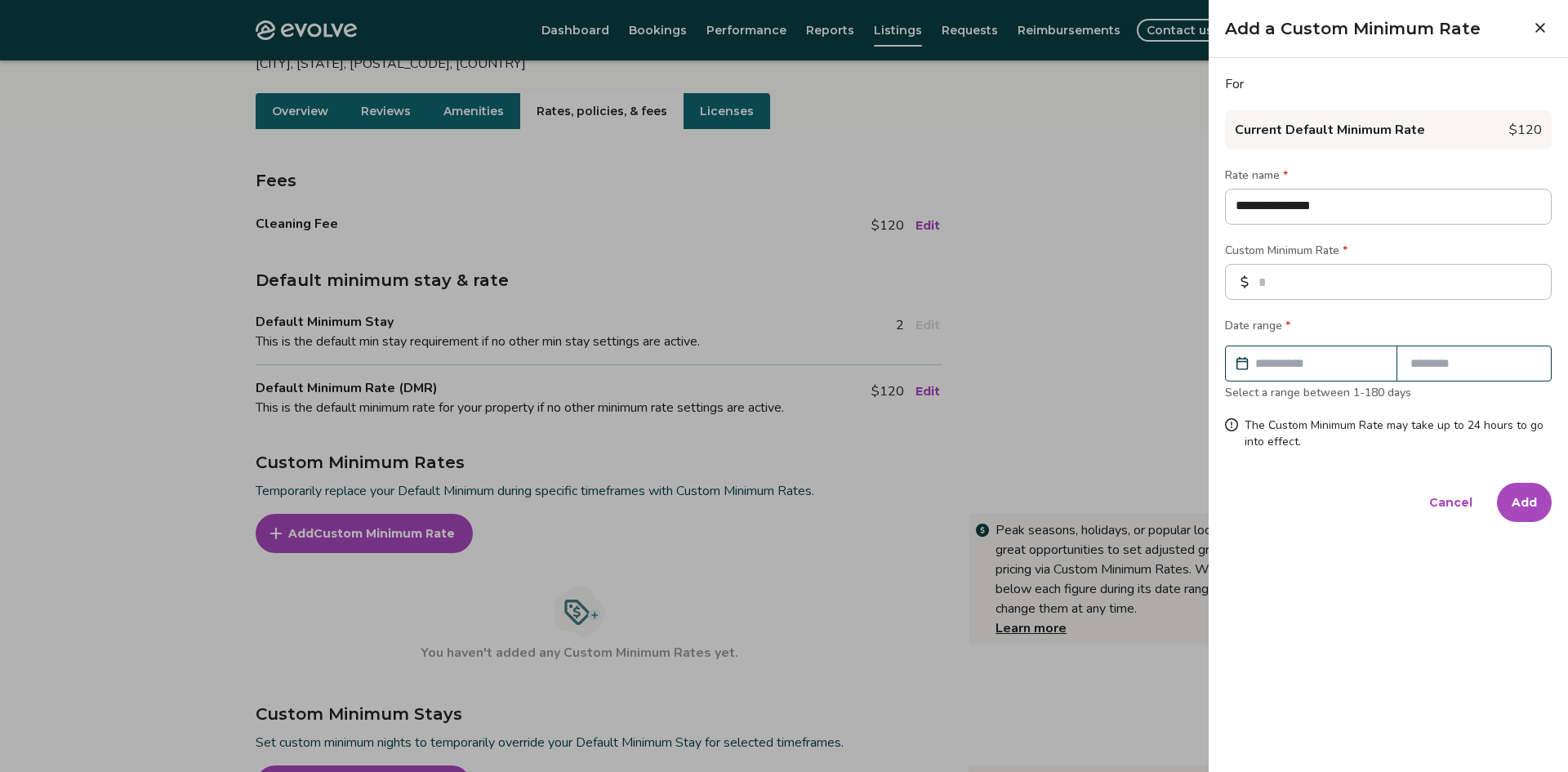 type on "**********" 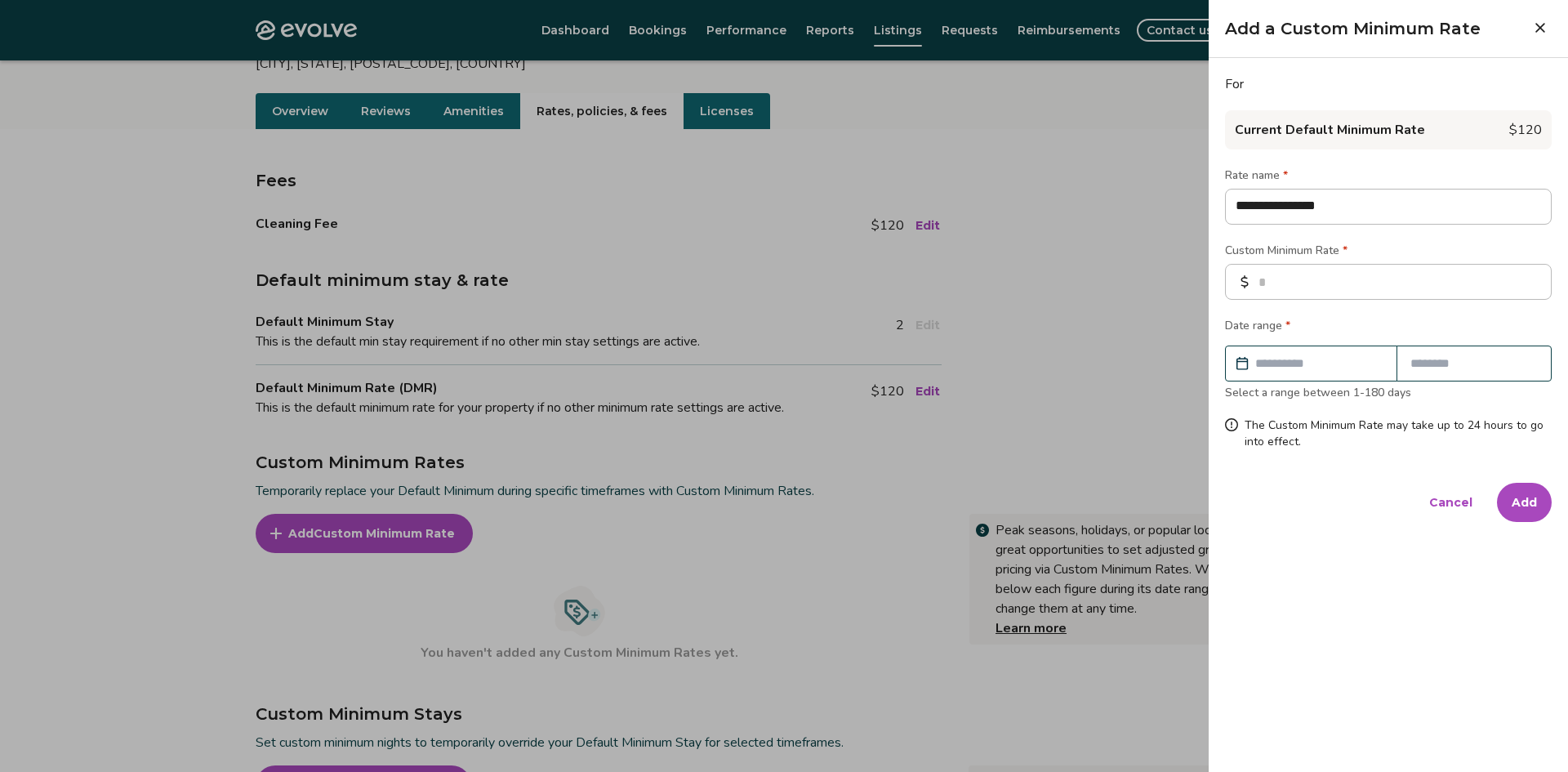 type on "**********" 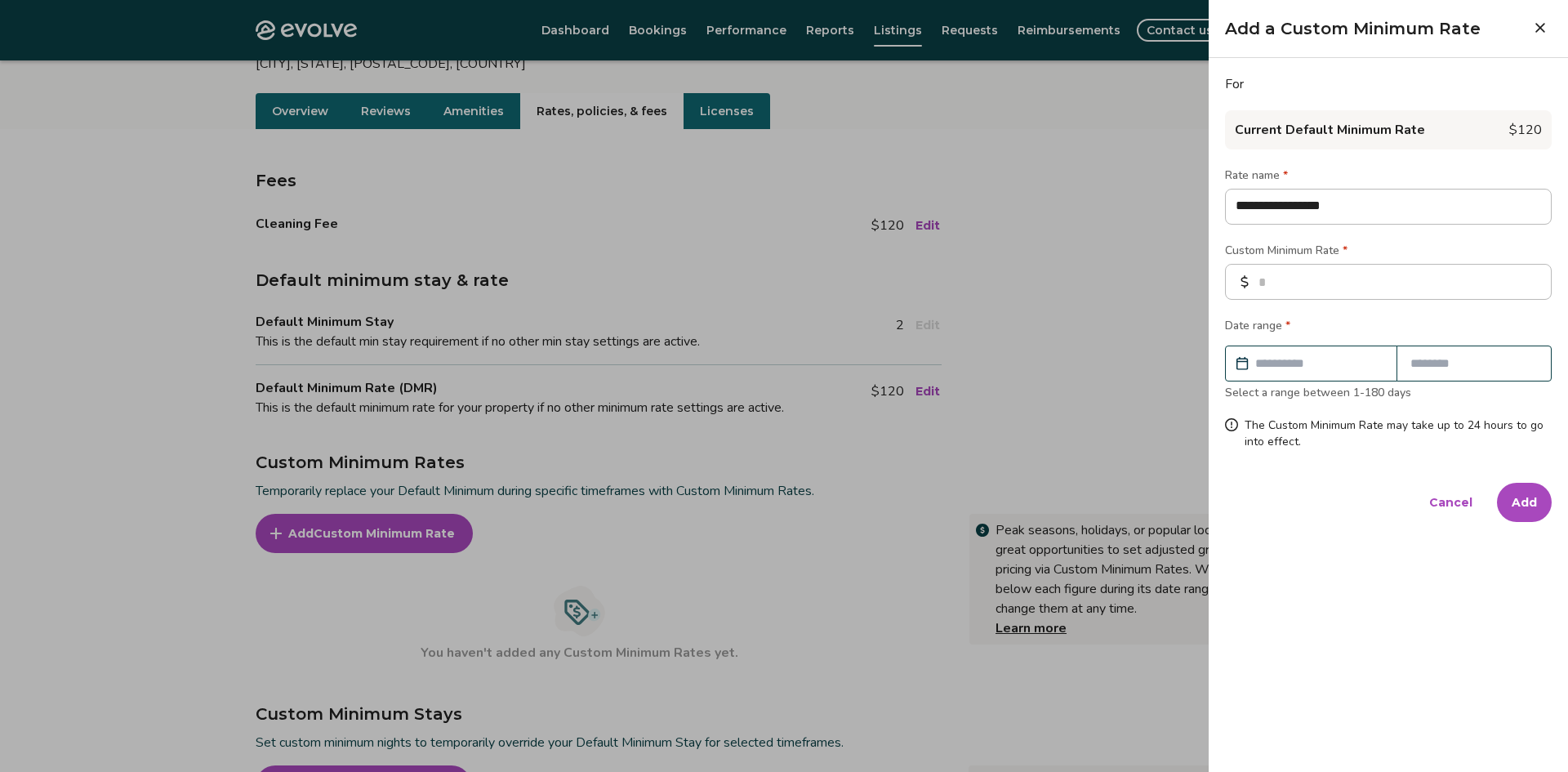 type on "**********" 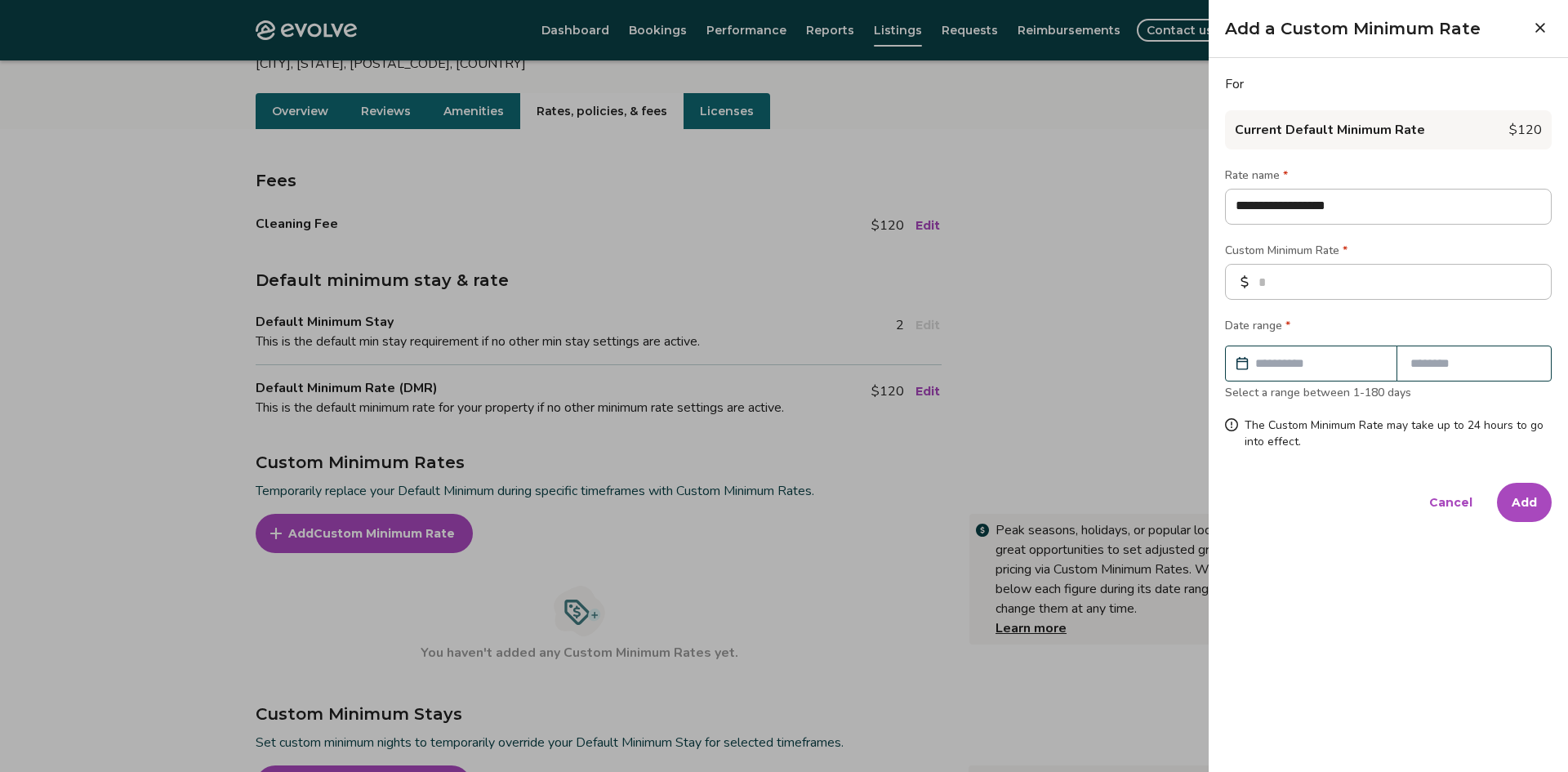 type on "**********" 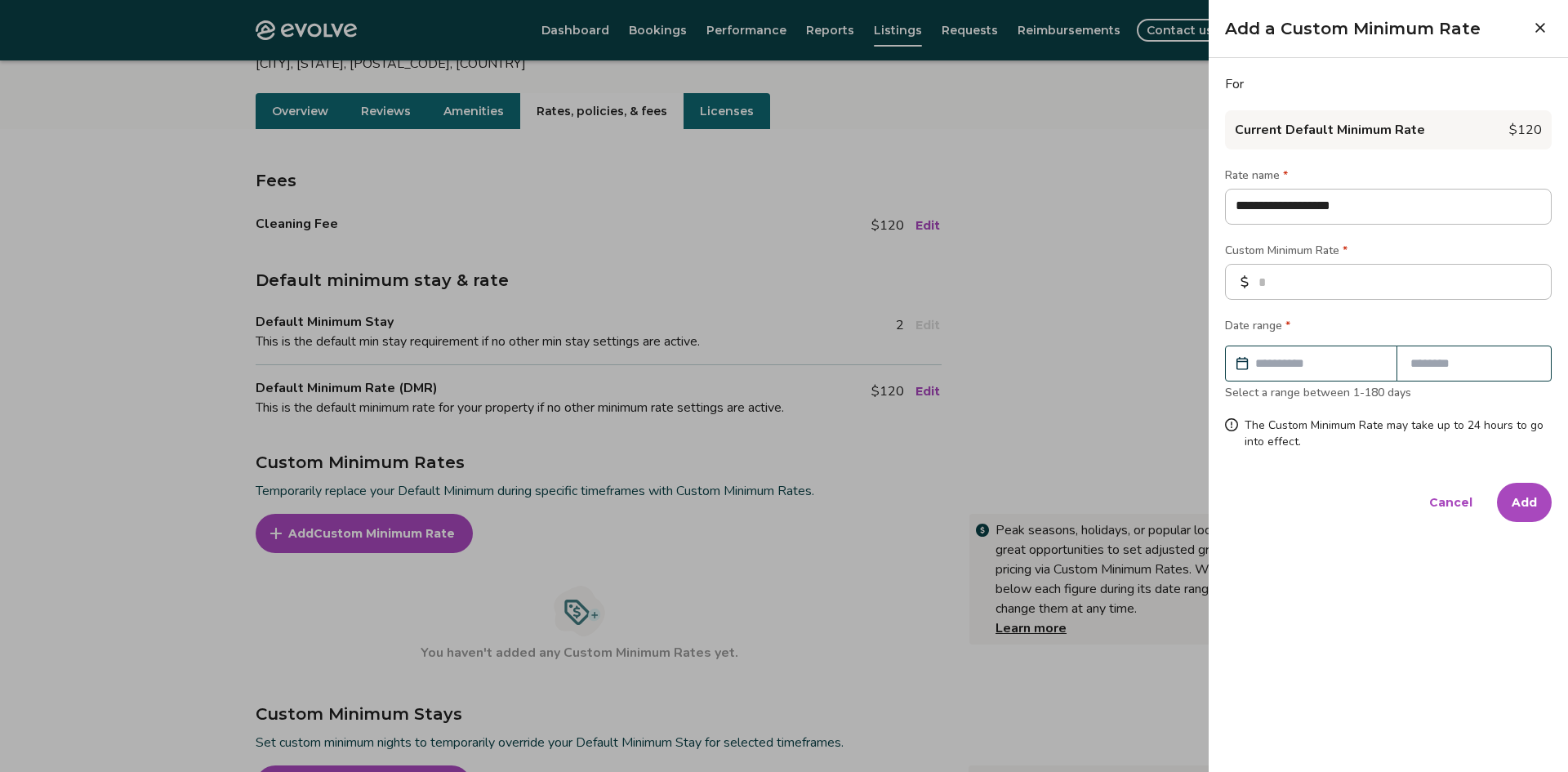 type on "**********" 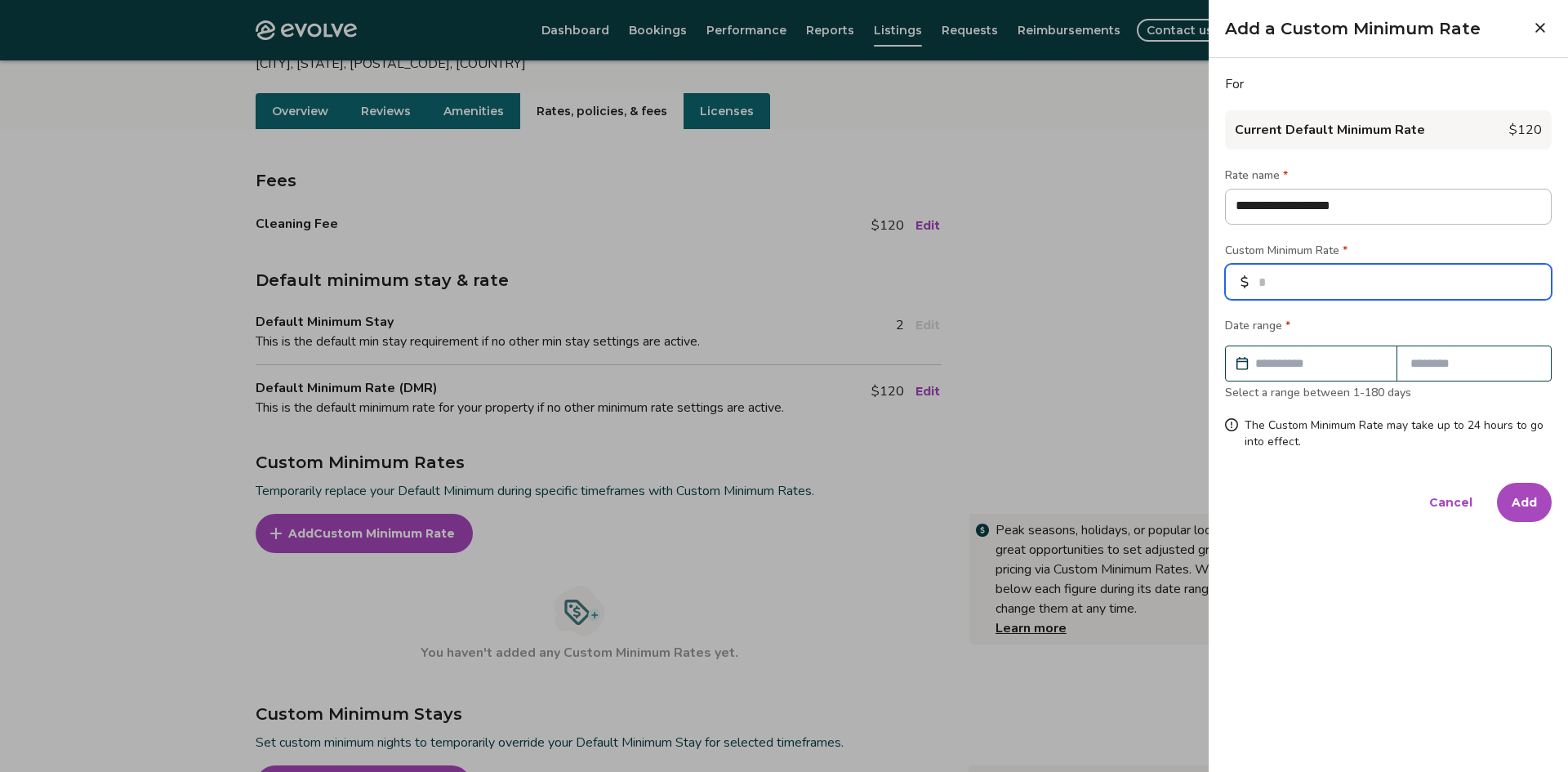 click at bounding box center (1388, 282) 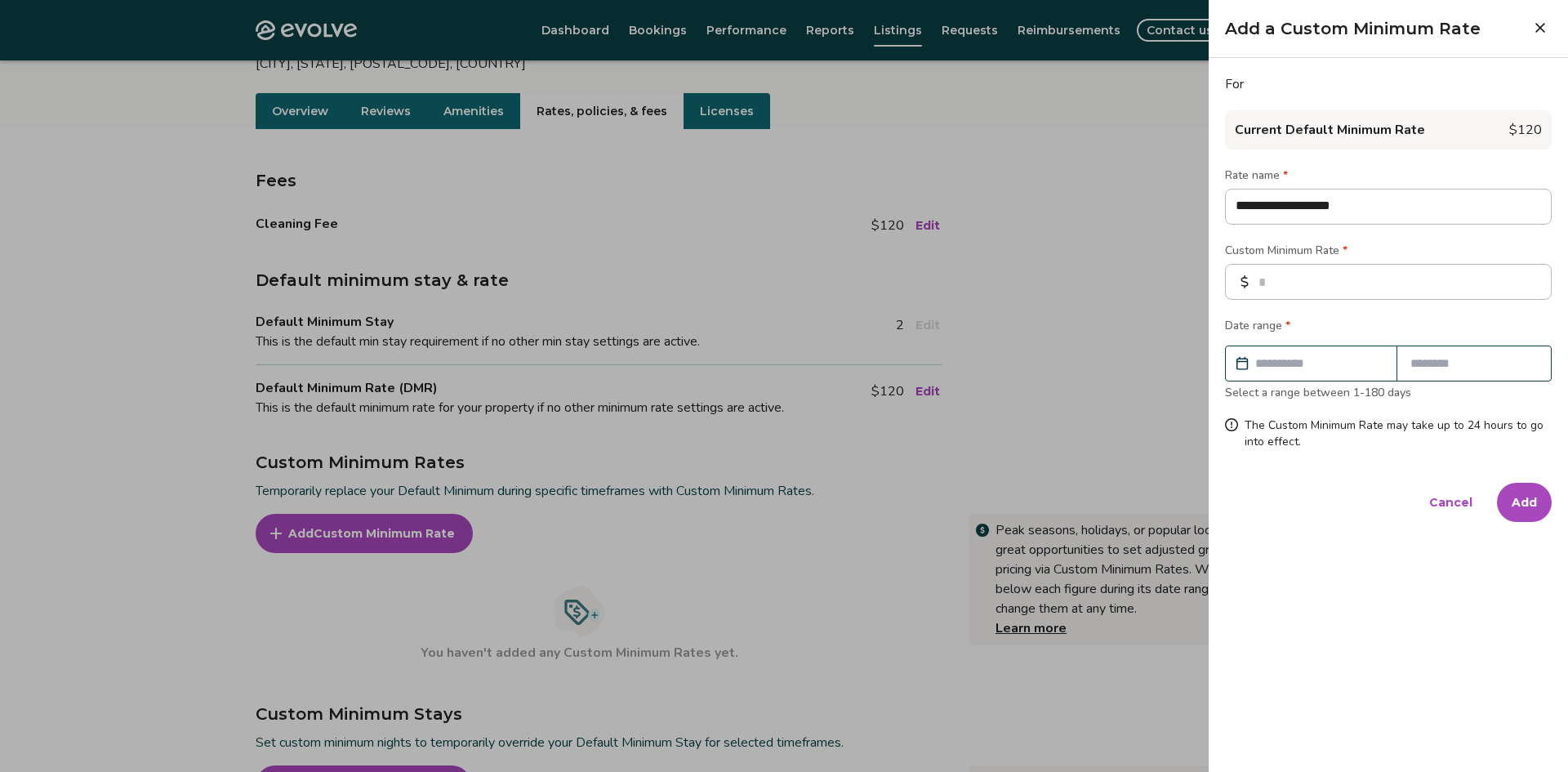 click at bounding box center (1319, 364) 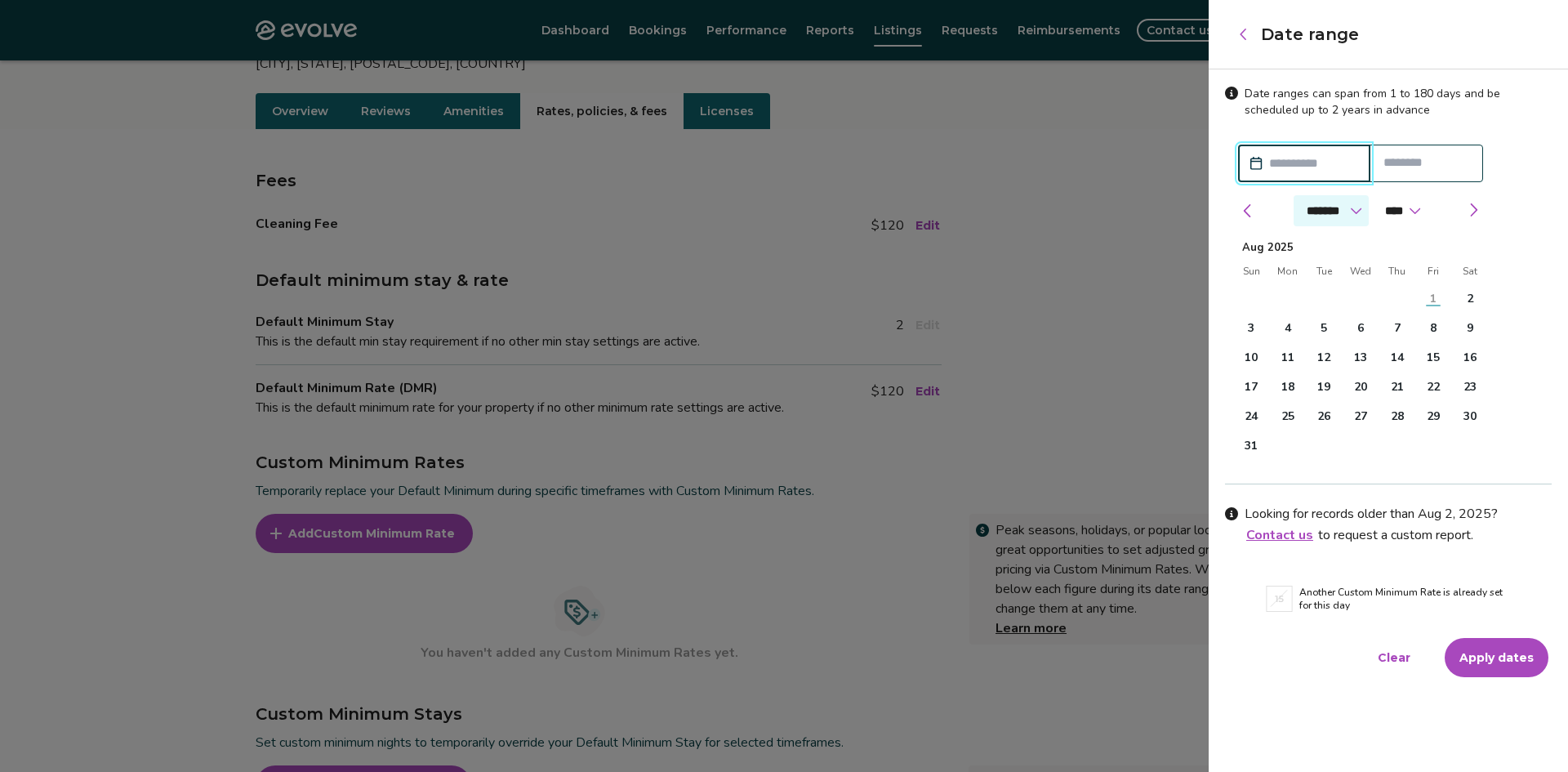 click on "******* ******** ***** ***** *** **** **** ****** ********* ******* ******** ********" at bounding box center (1331, 211) 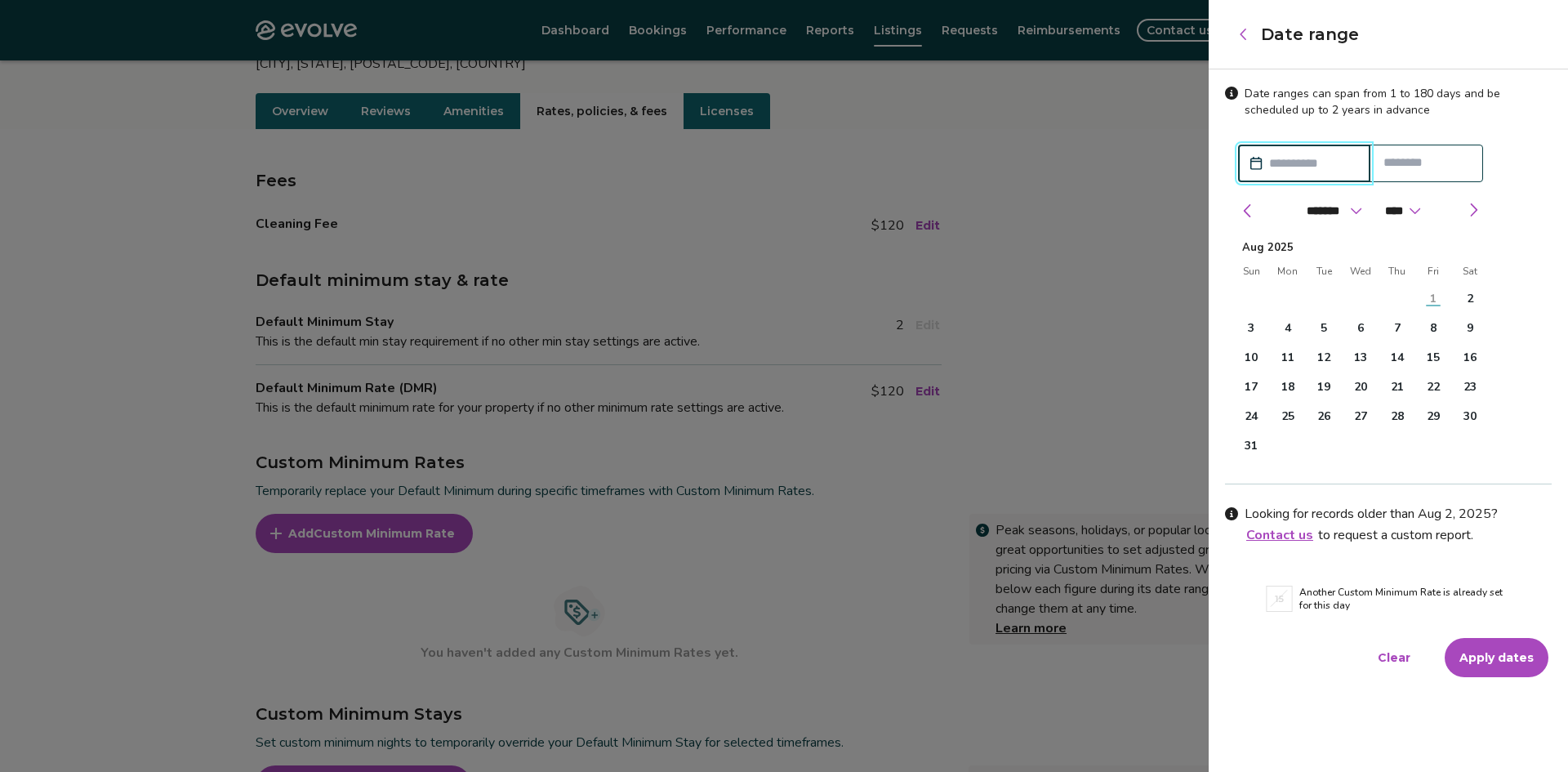 select on "*" 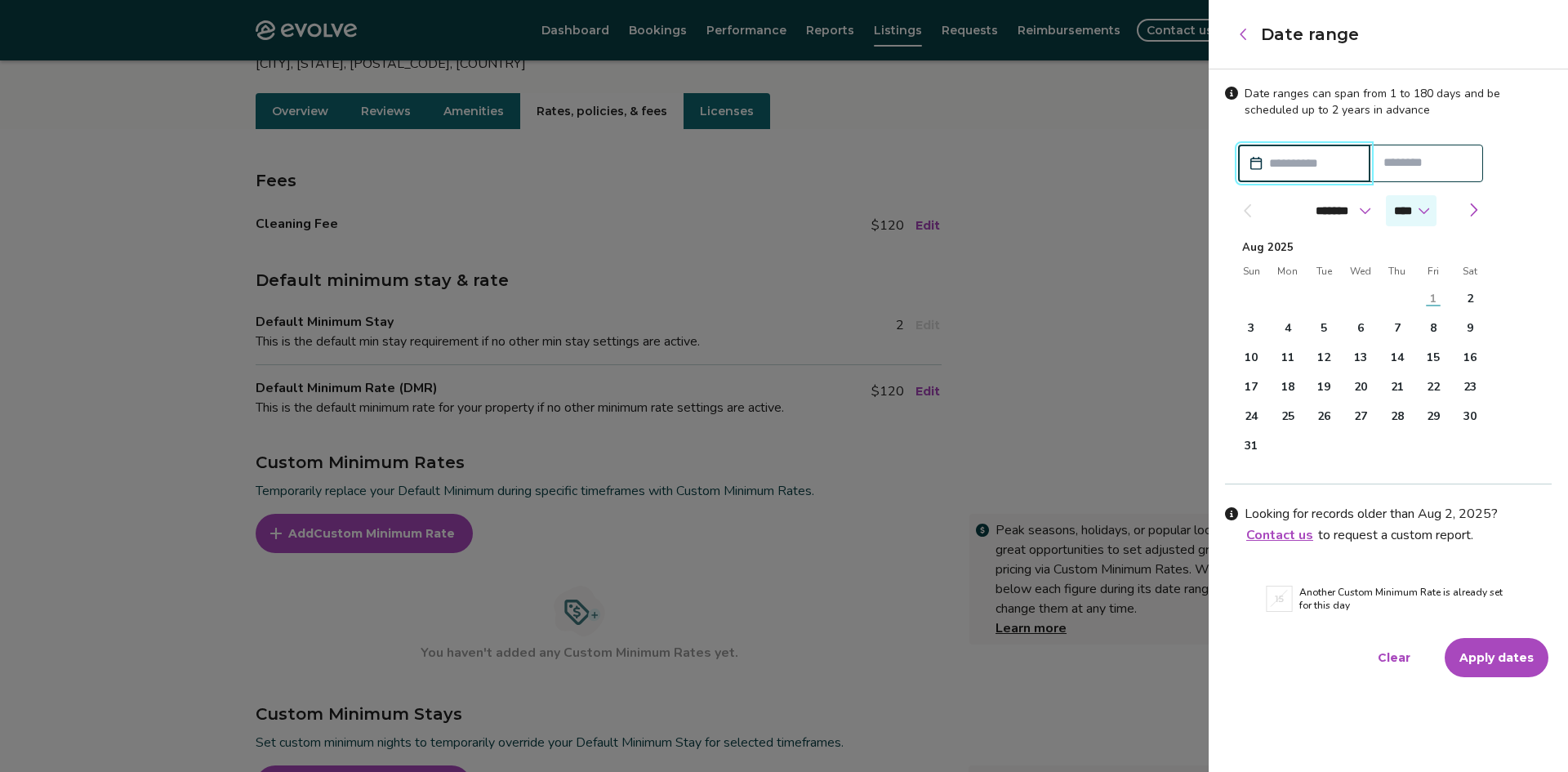 click on "**** **** ****" at bounding box center (1411, 211) 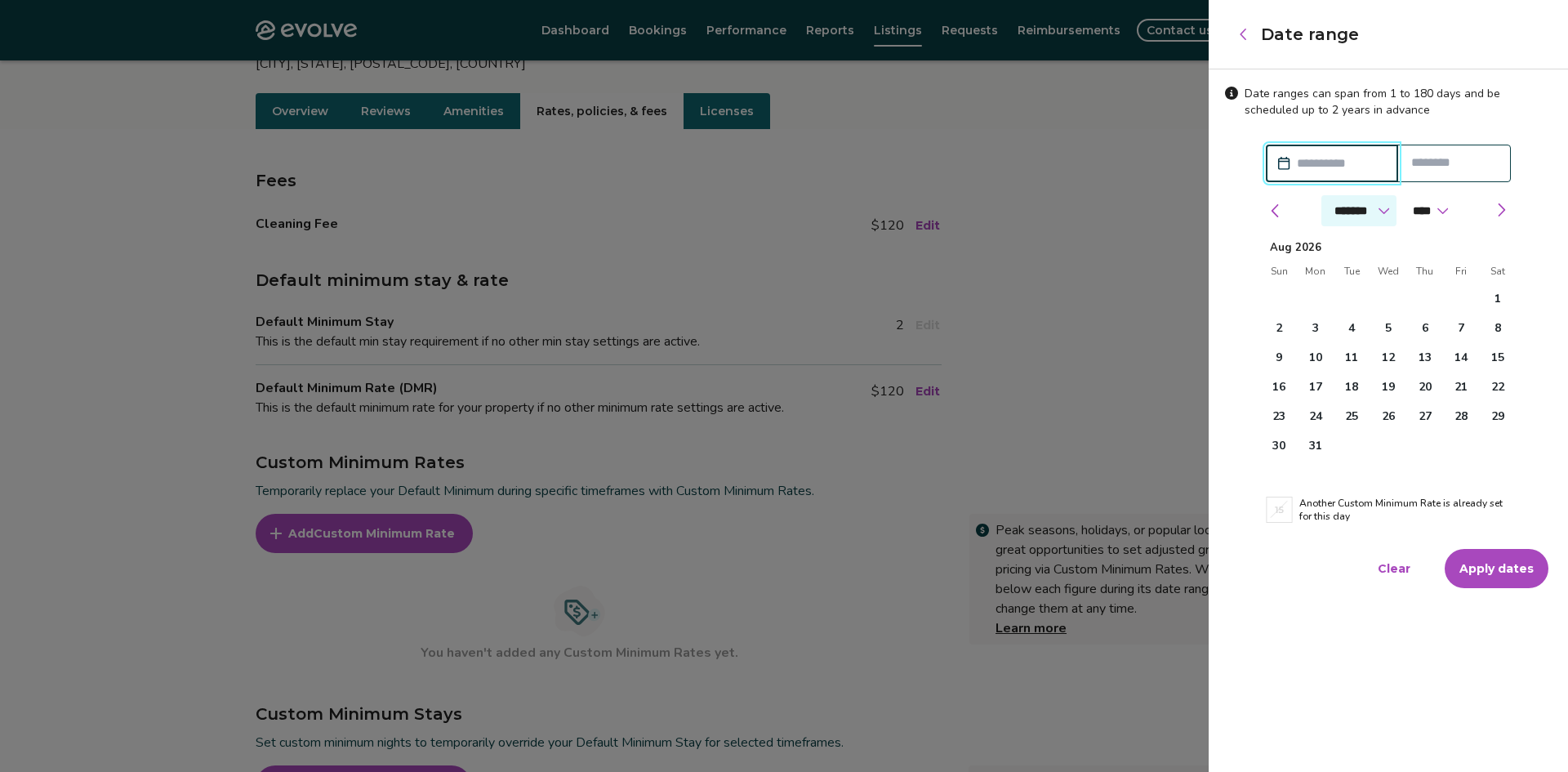 click on "******* ******** ***** ***** *** **** **** ****** ********* ******* ******** ********" at bounding box center (1359, 211) 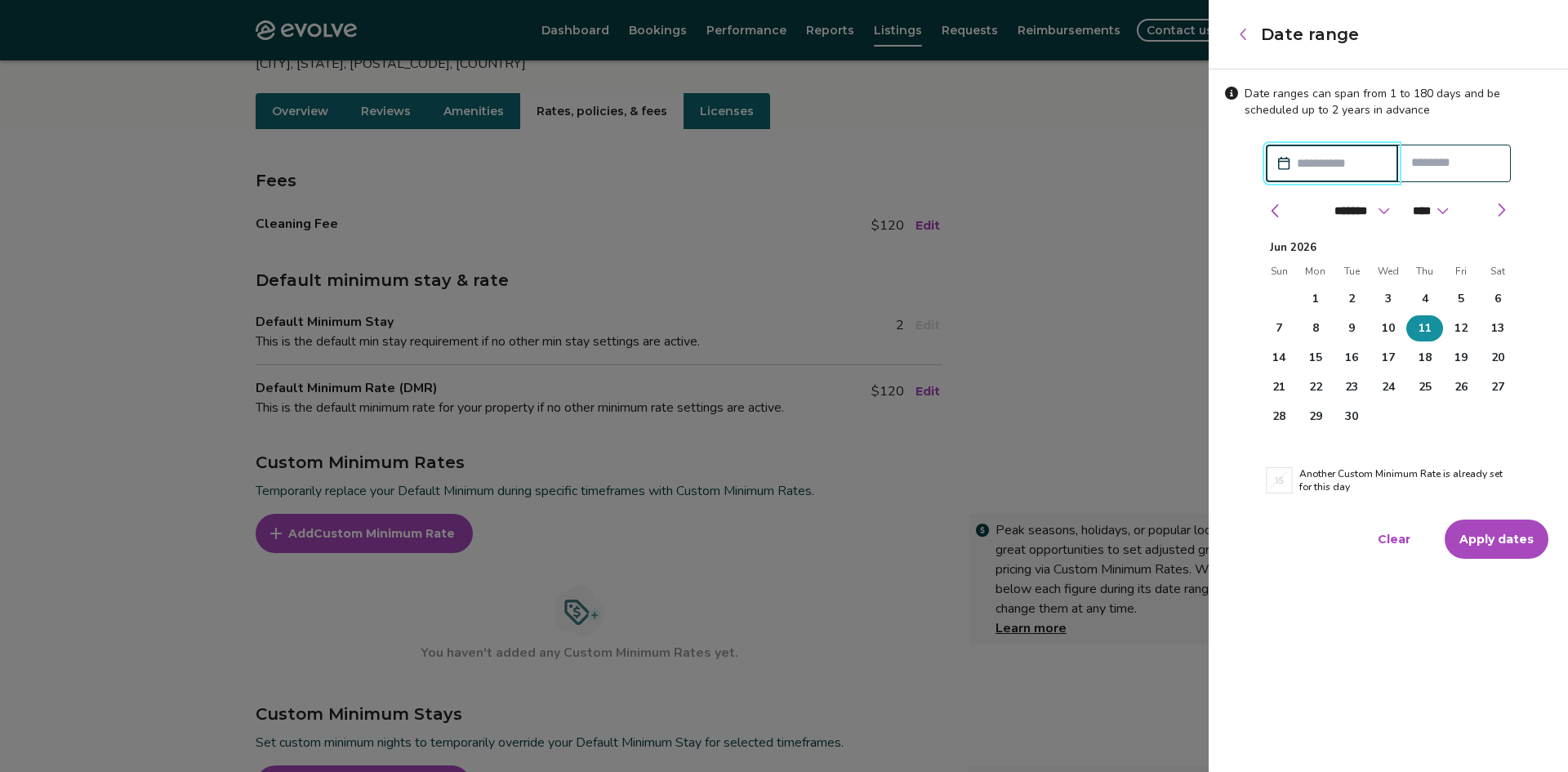 click on "11" at bounding box center [1425, 328] 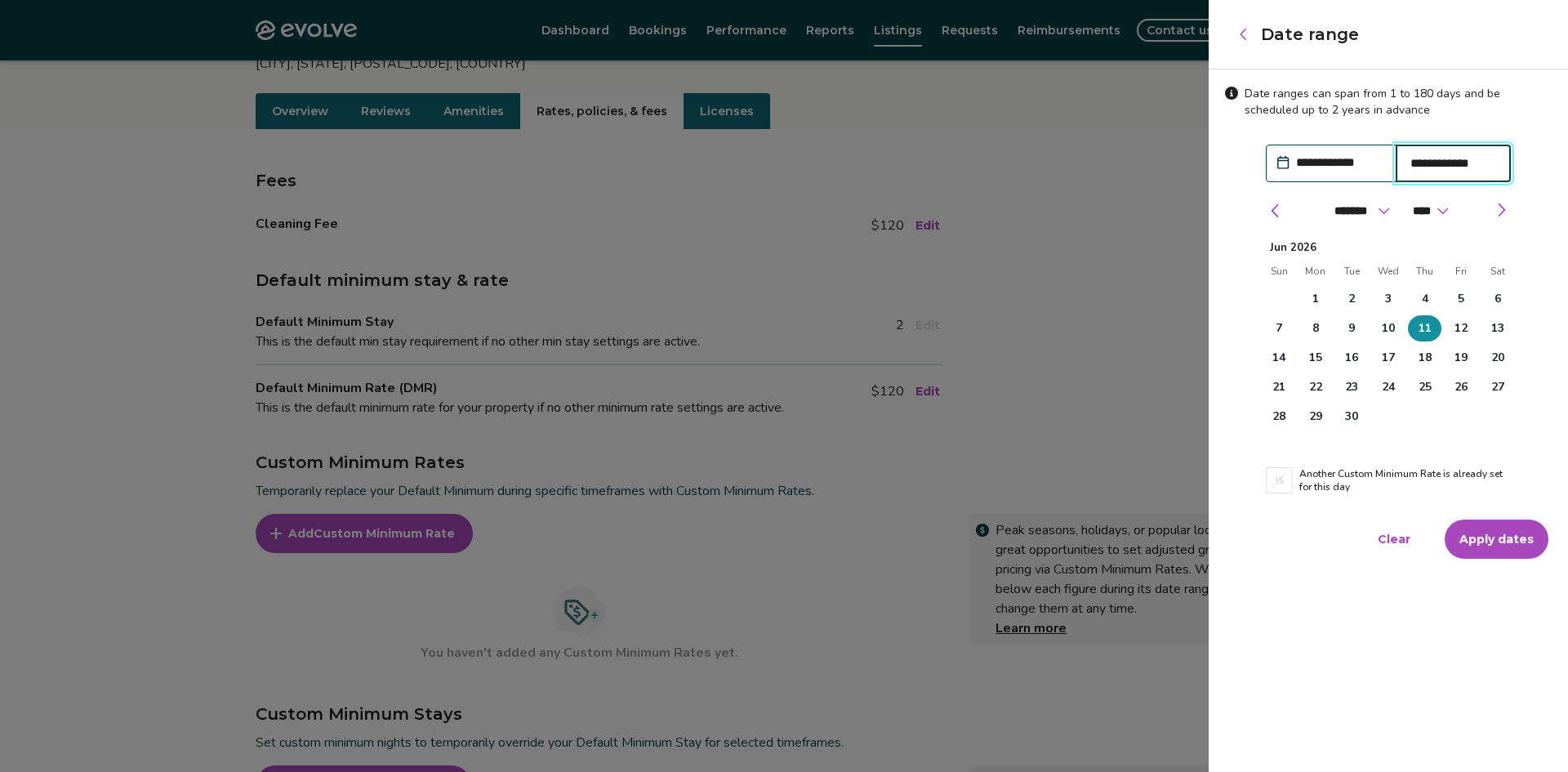 click on "**********" at bounding box center (1454, 163) 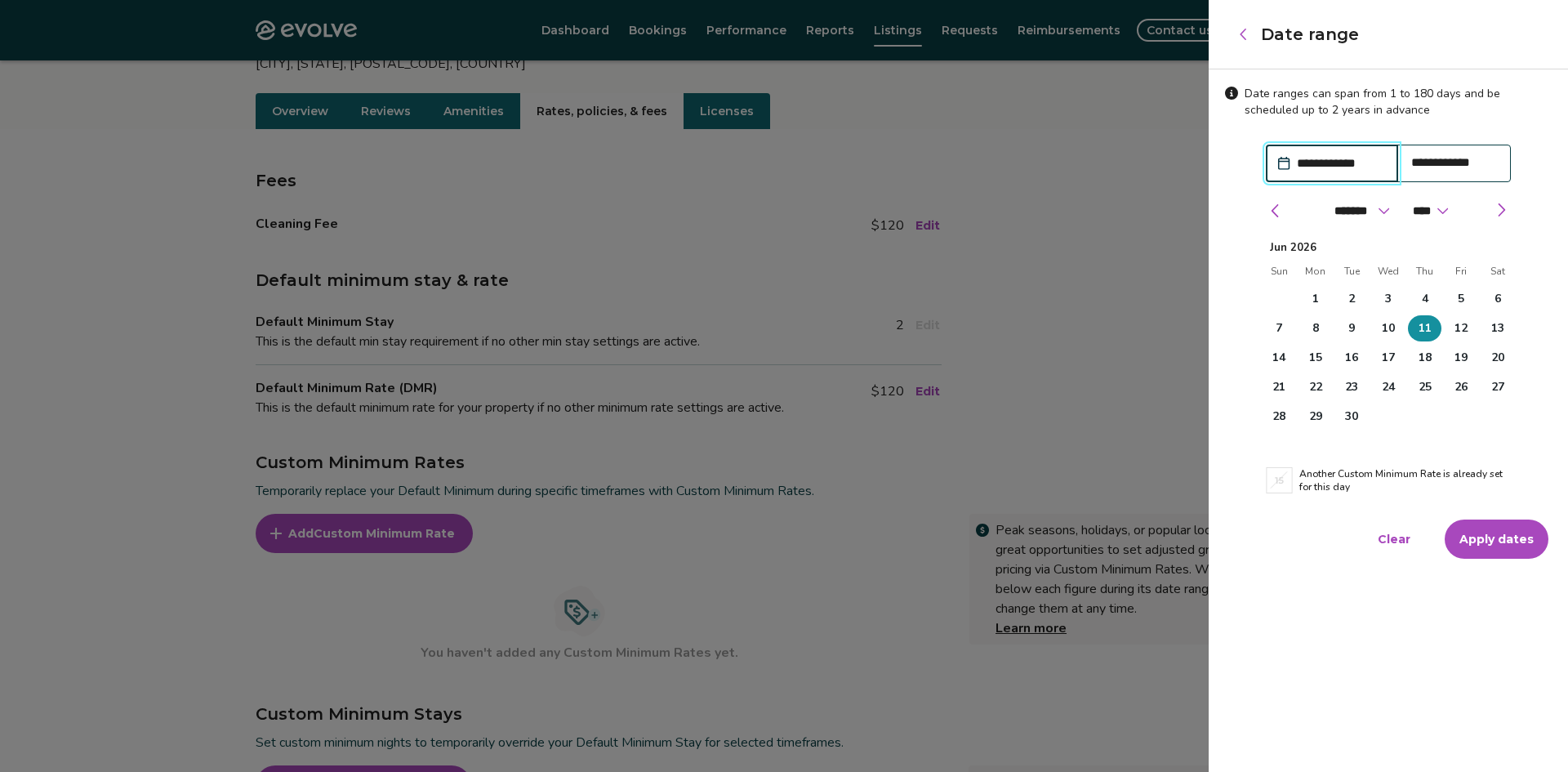 click on "**********" at bounding box center (1454, 163) 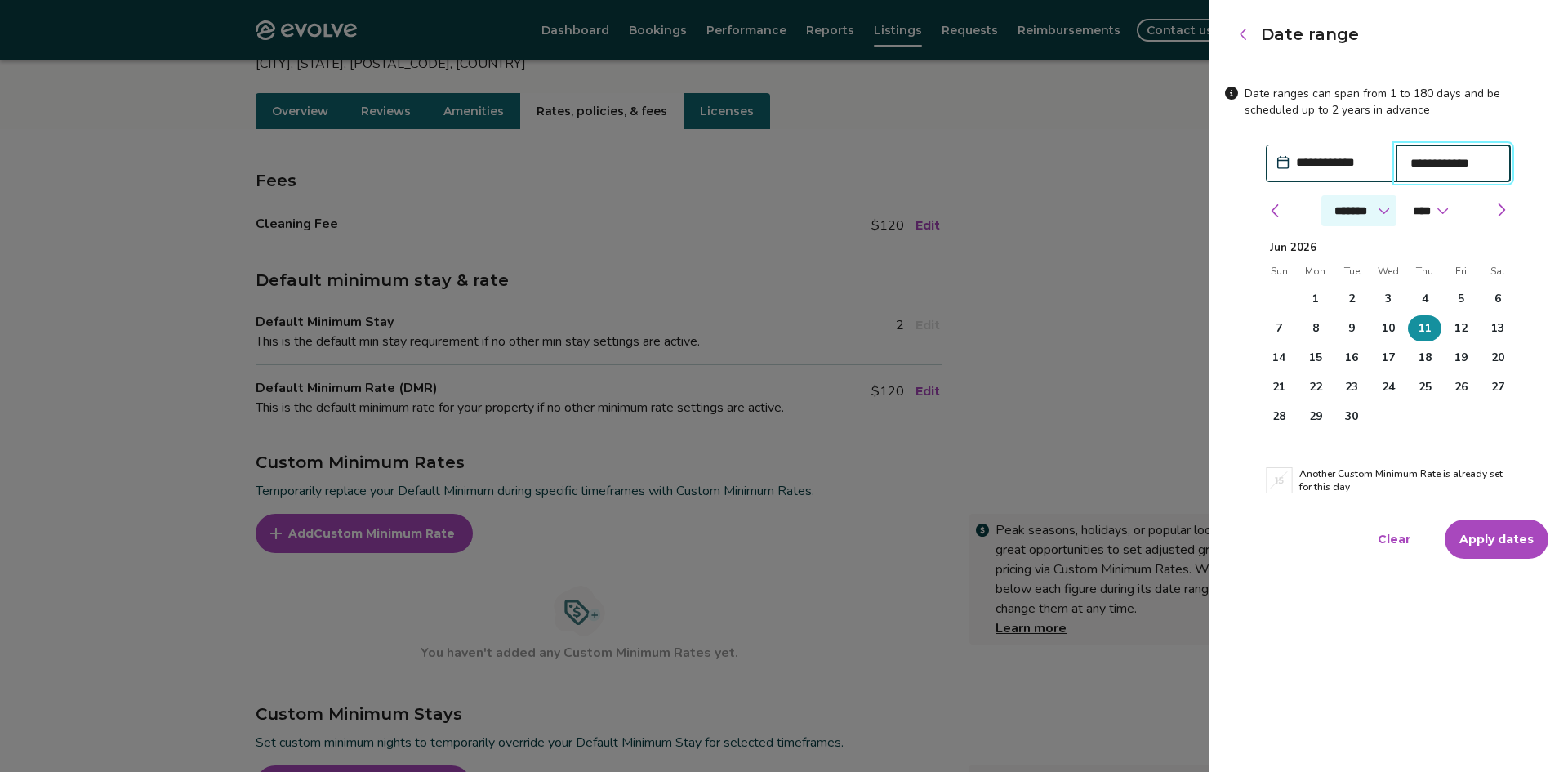click on "******* ******** ***** ***** *** **** **** ****** ********* ******* ******** ********" at bounding box center [1359, 211] 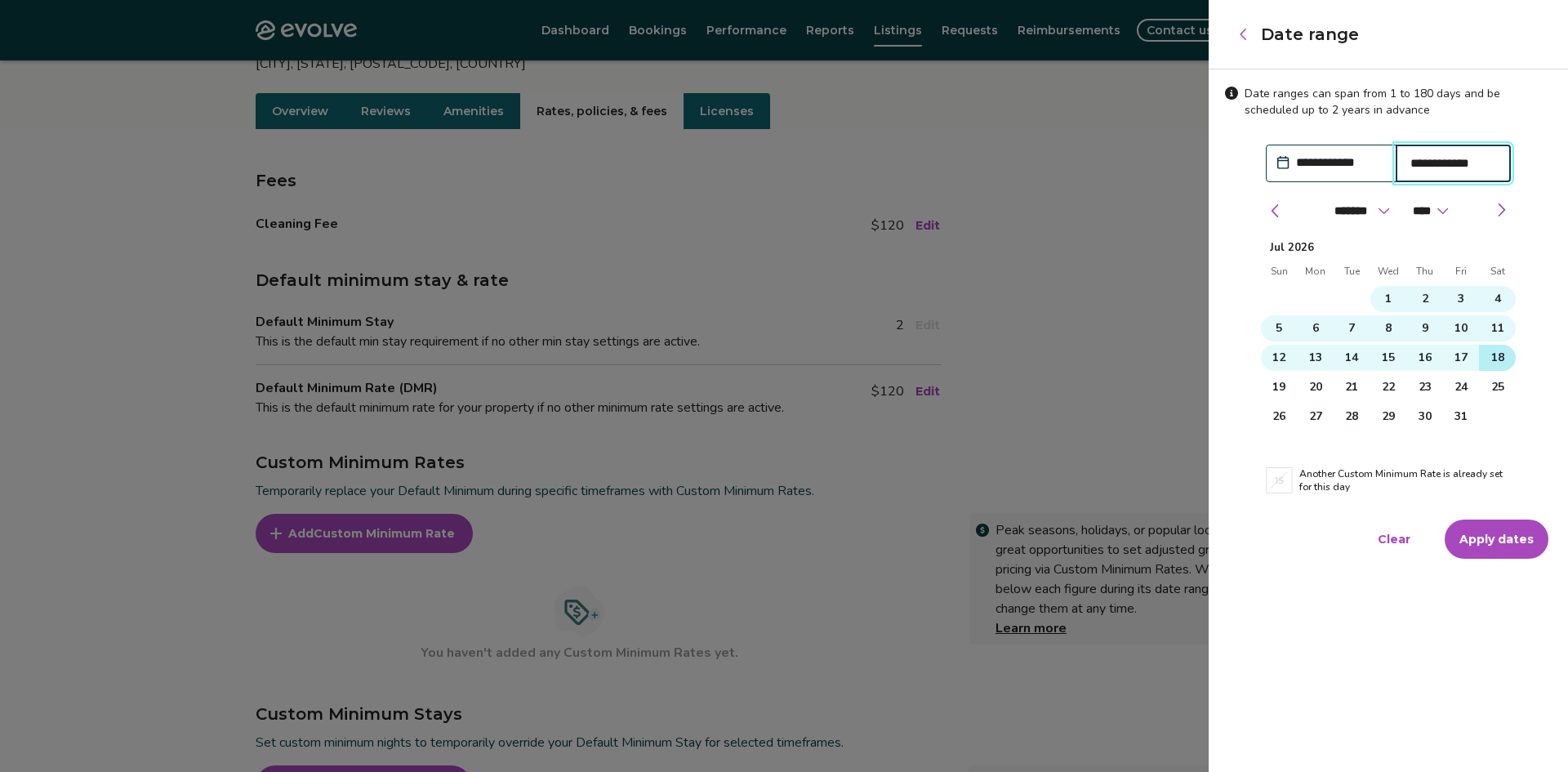 click on "18" at bounding box center [1498, 358] 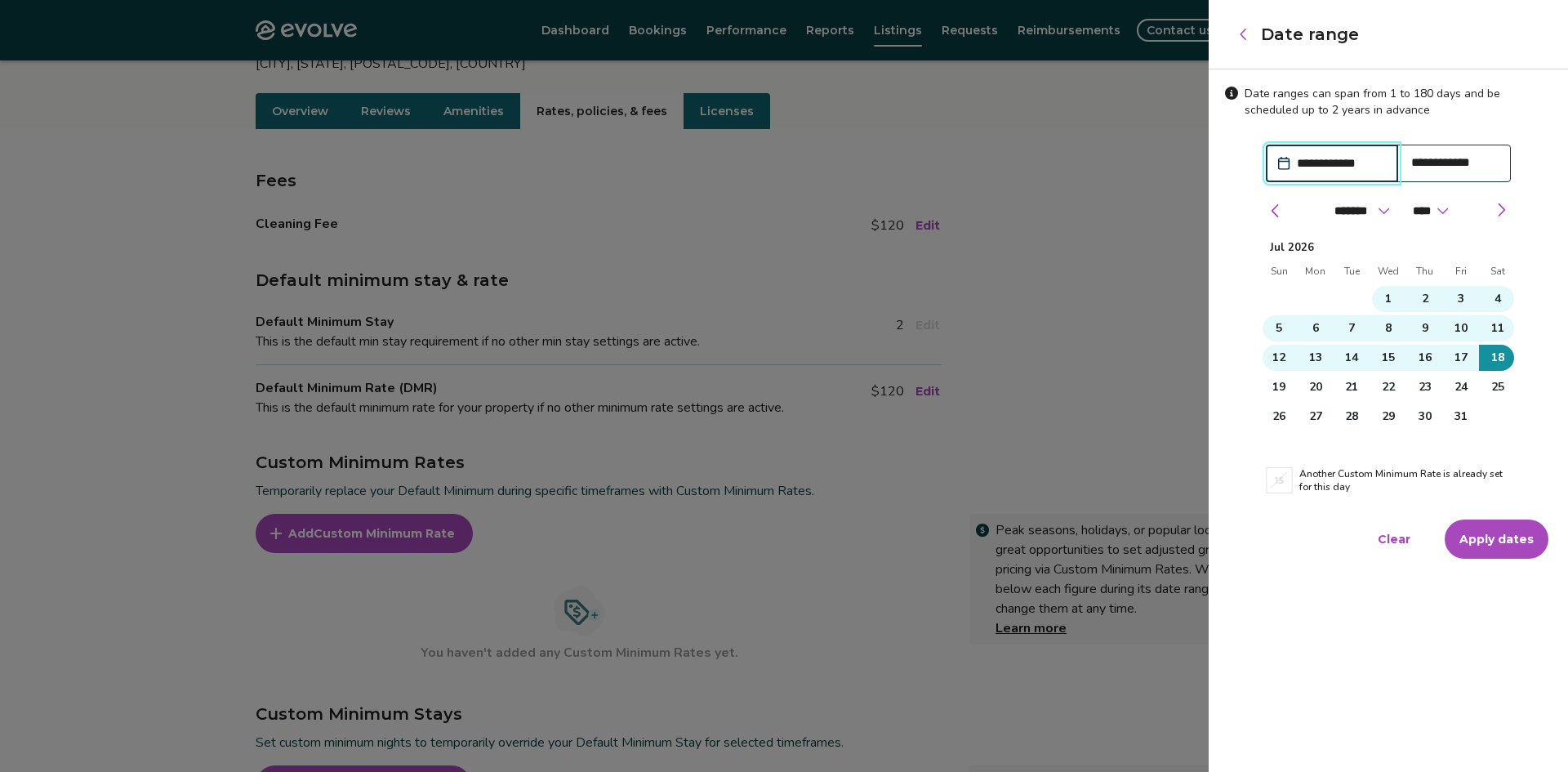click on "Apply dates" at bounding box center [1496, 539] 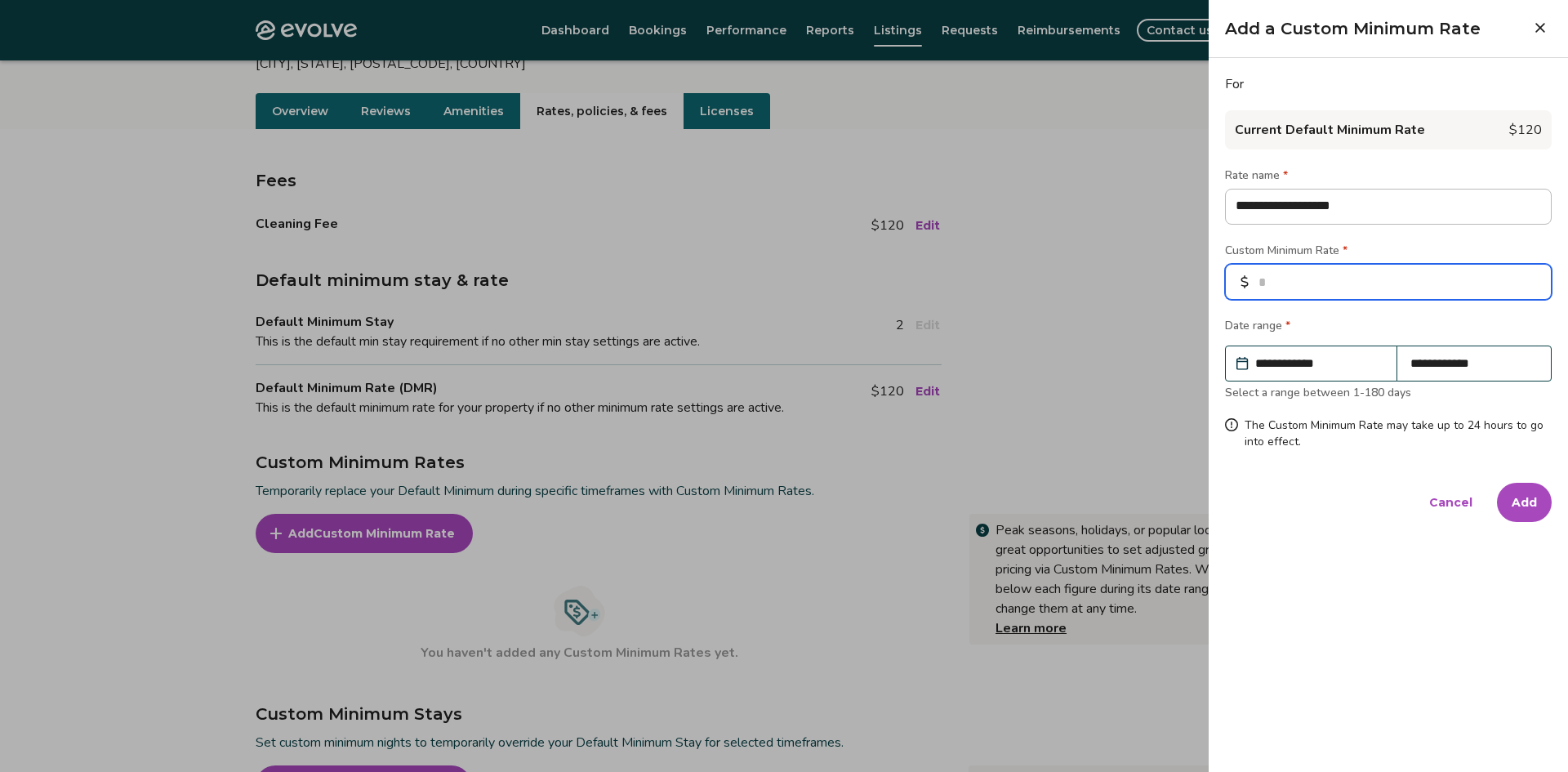 click at bounding box center (1388, 282) 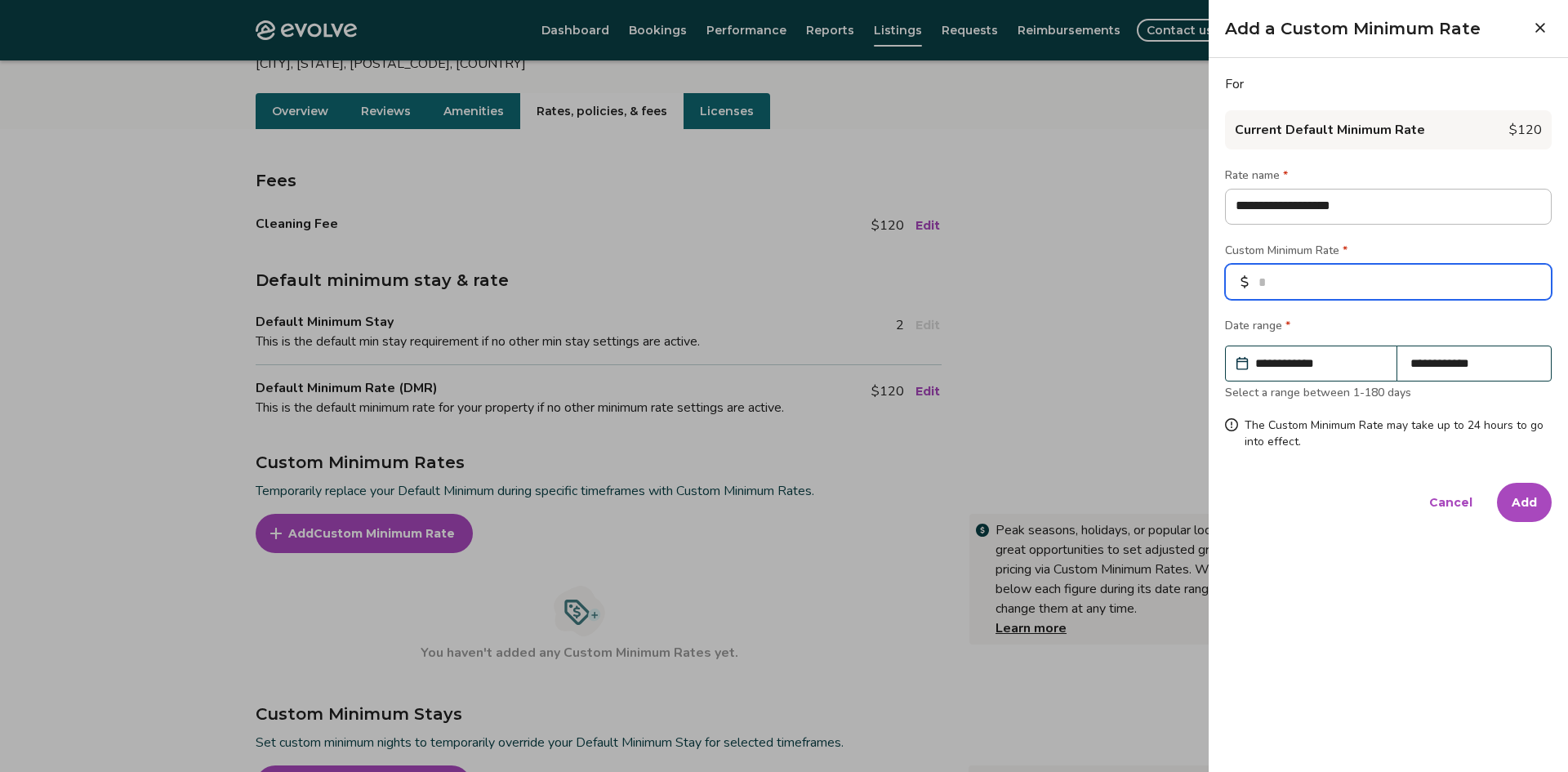 type on "*" 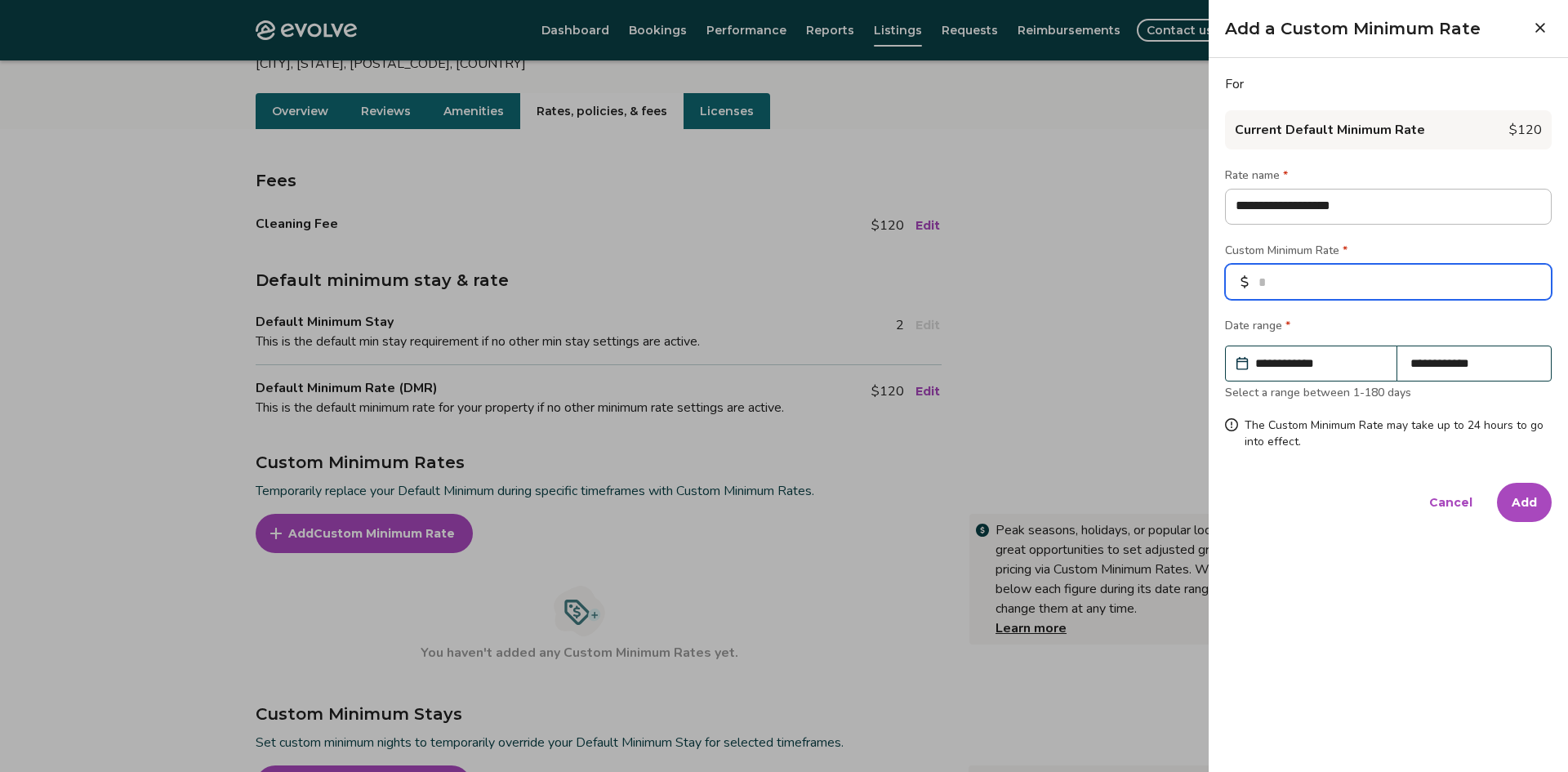 type on "*" 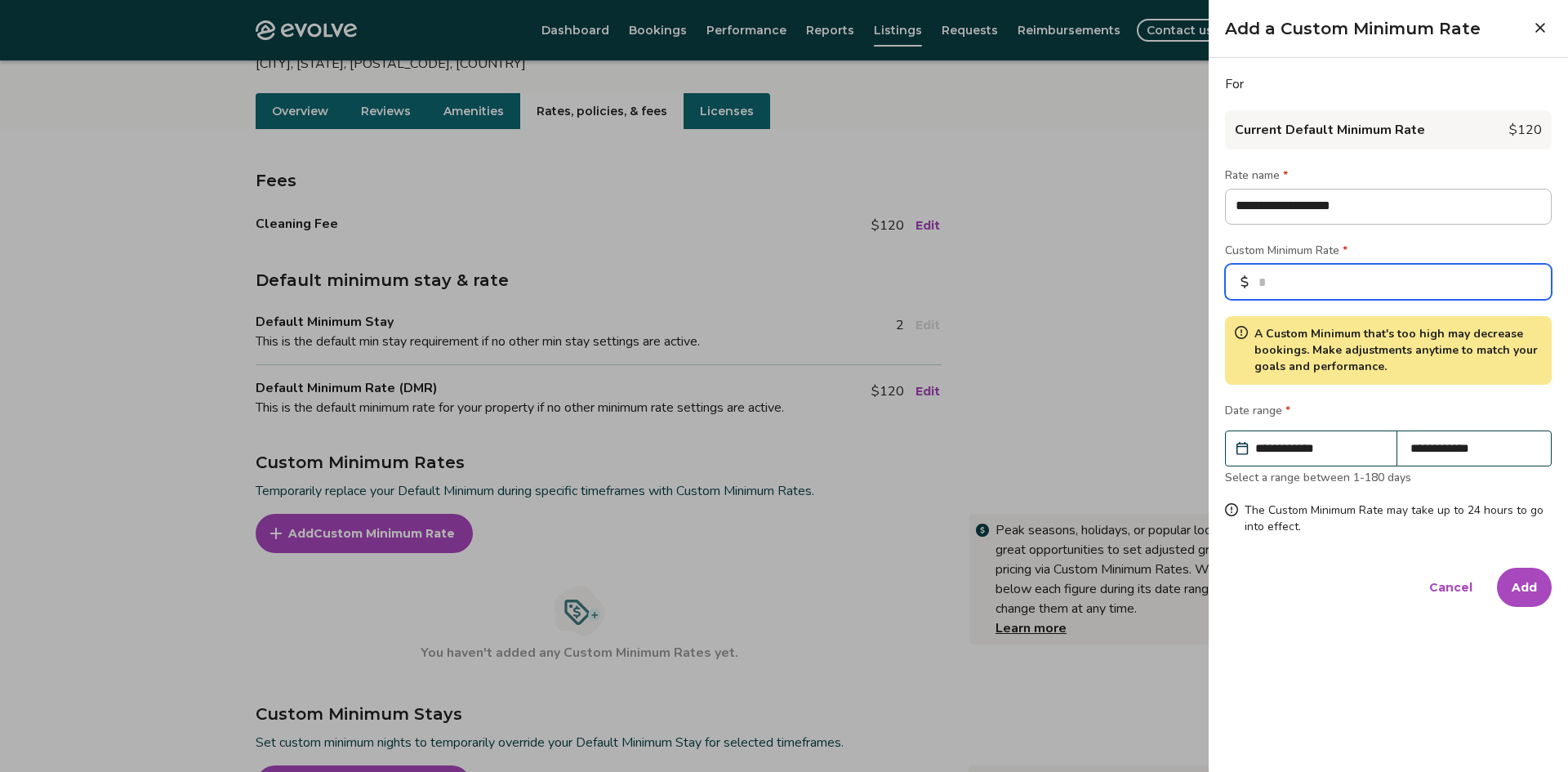 type on "*****" 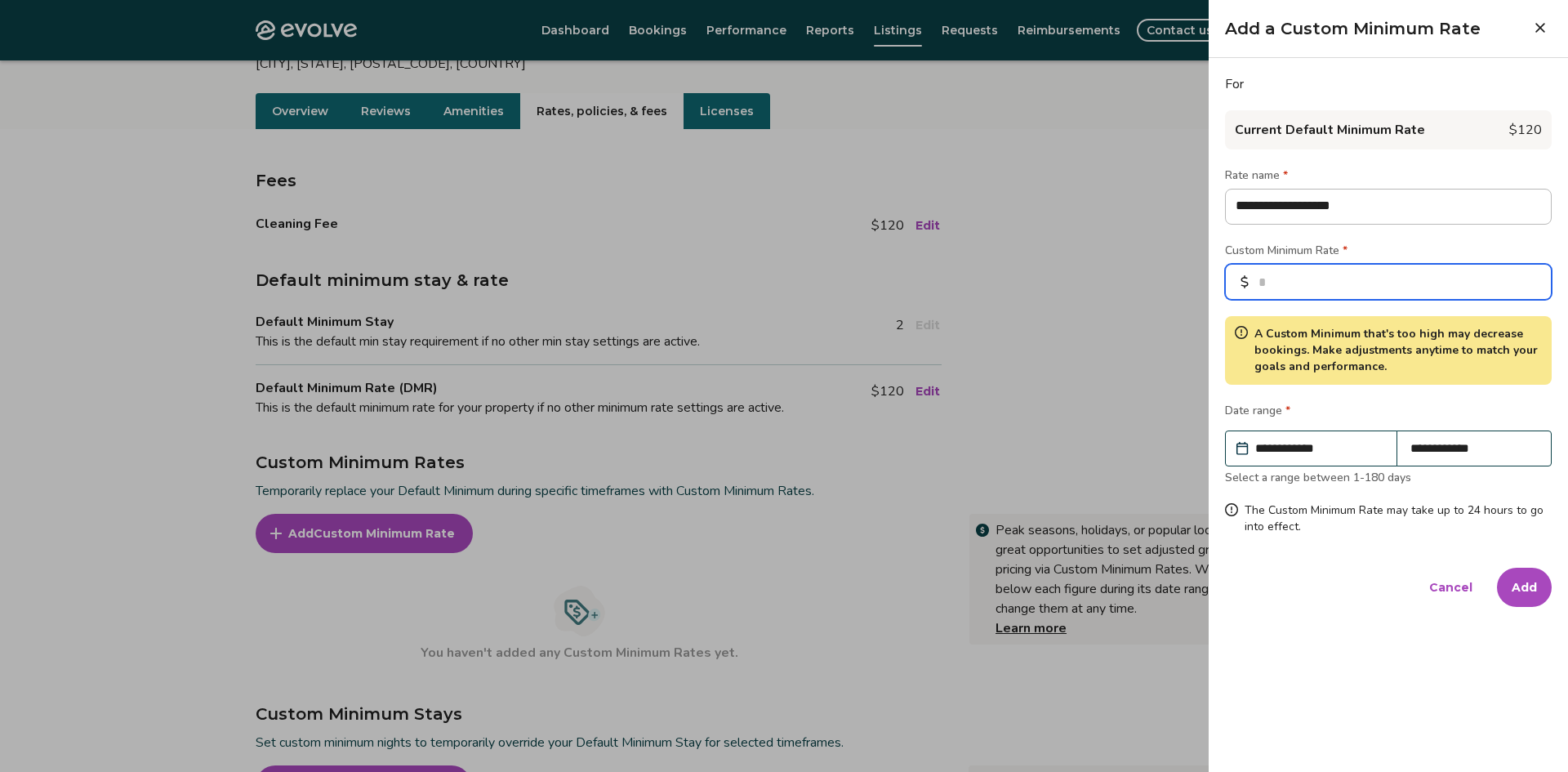 type on "******" 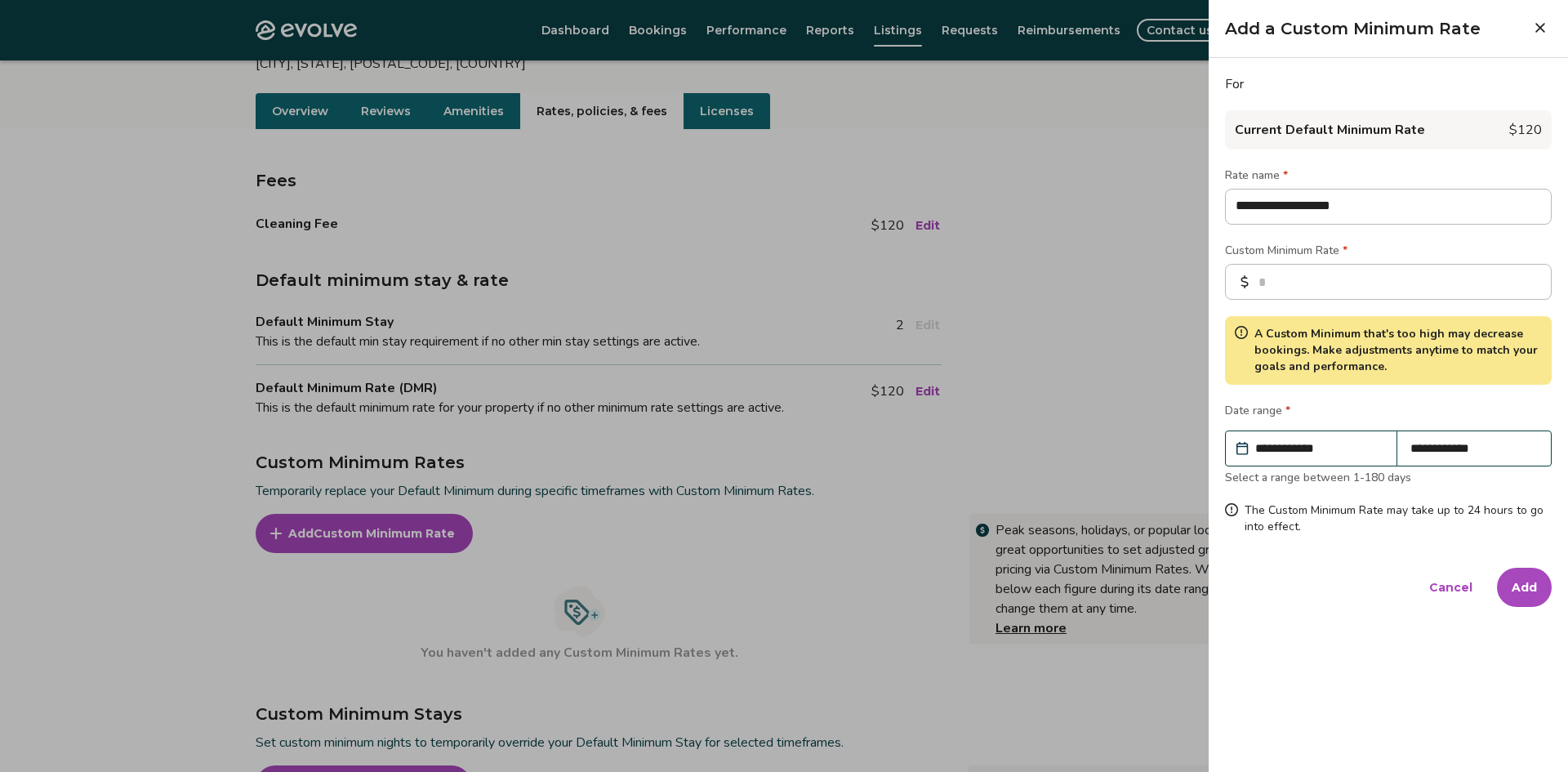 click on "Add" at bounding box center [1524, 587] 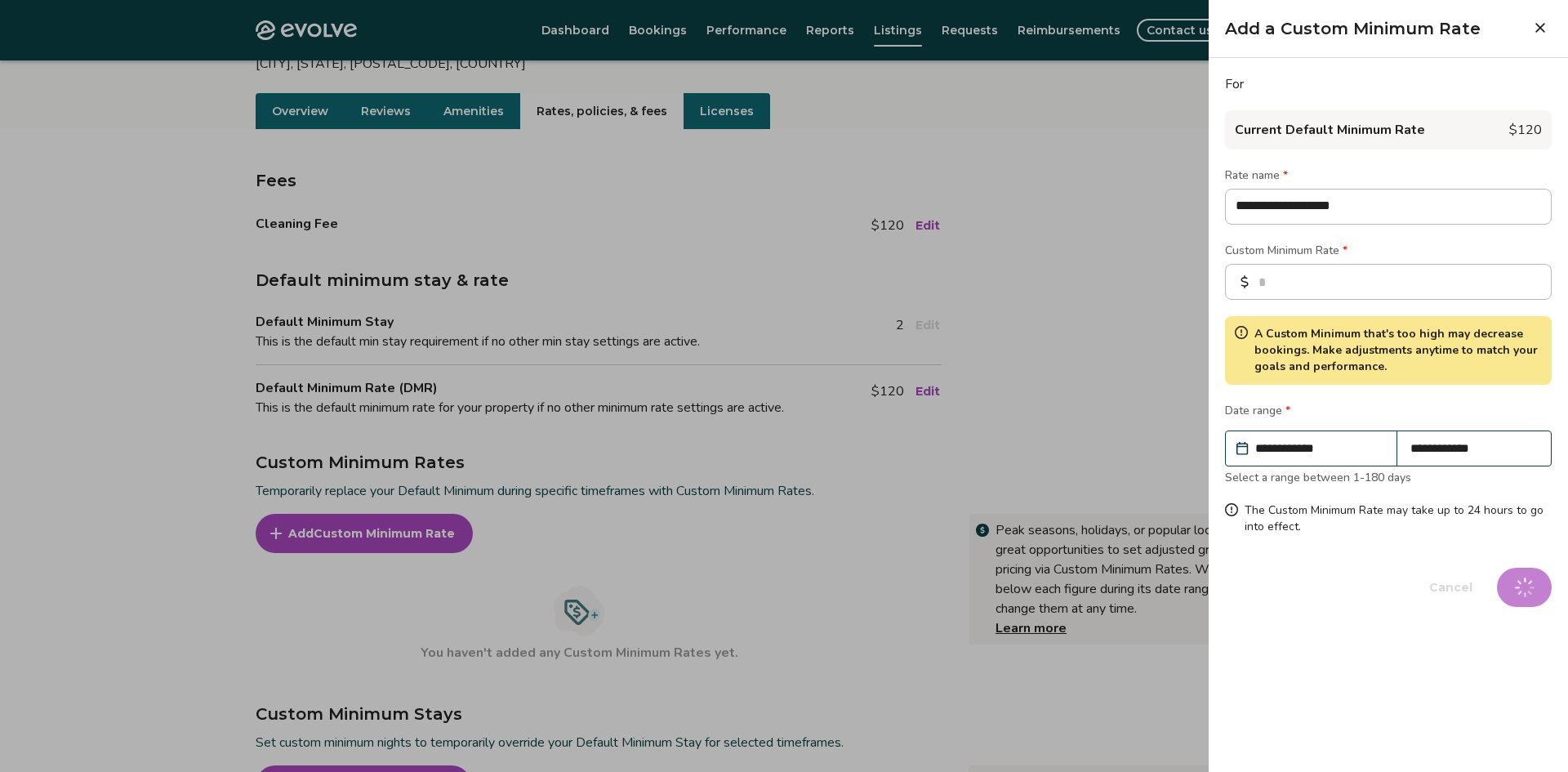 type on "*" 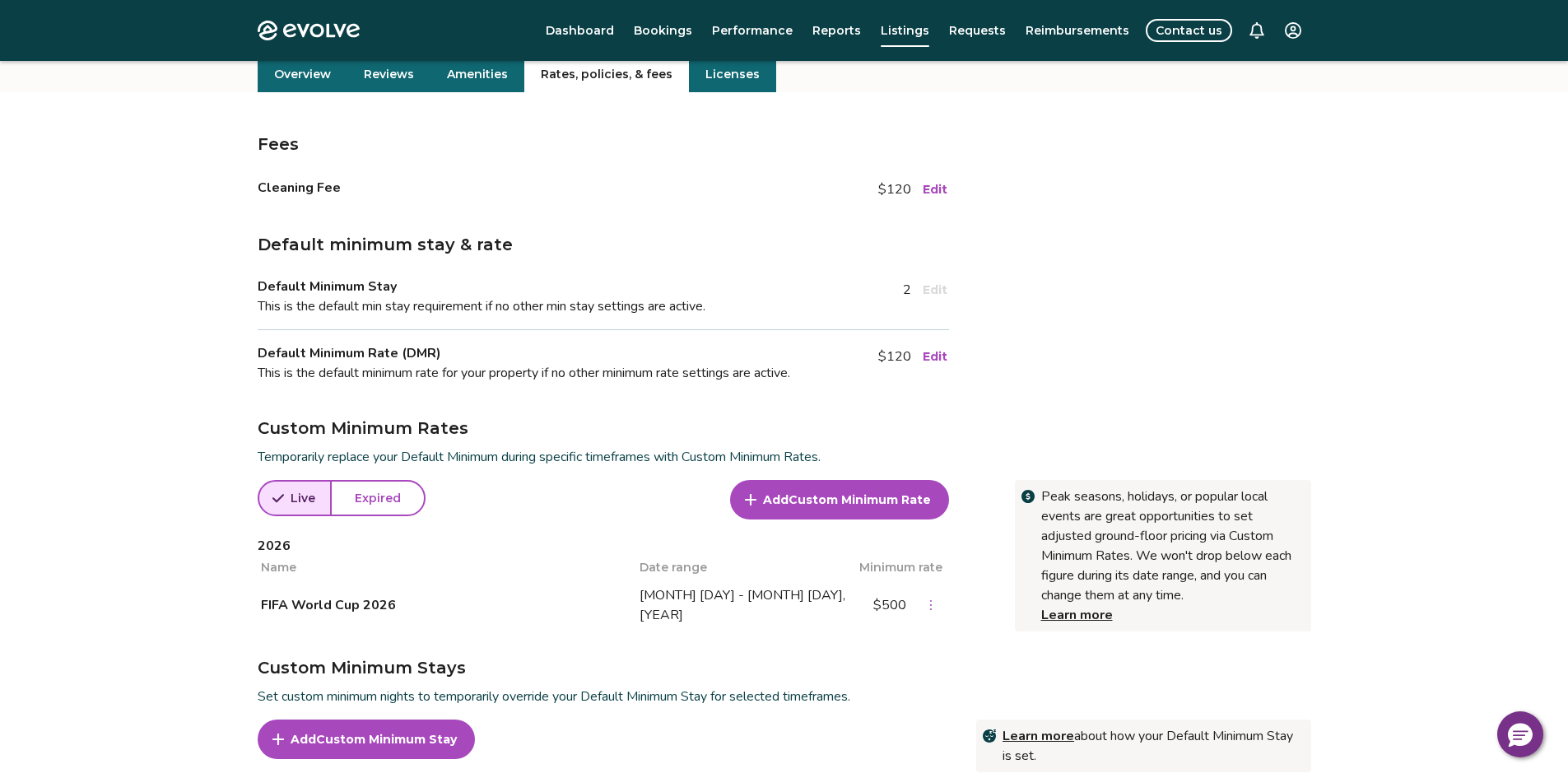 scroll, scrollTop: 0, scrollLeft: 0, axis: both 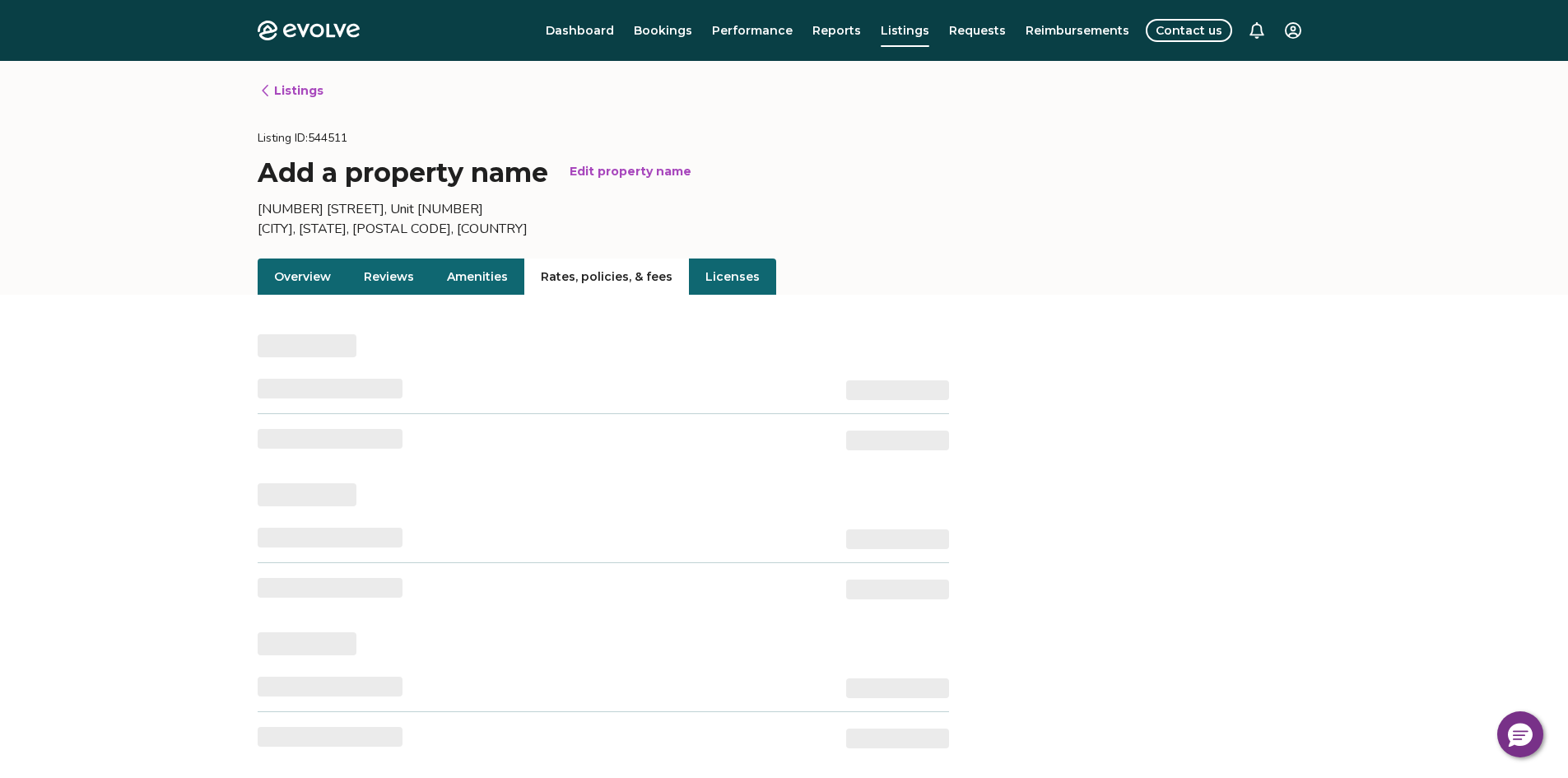 click on "Rates, policies, & fees" at bounding box center (607, 277) 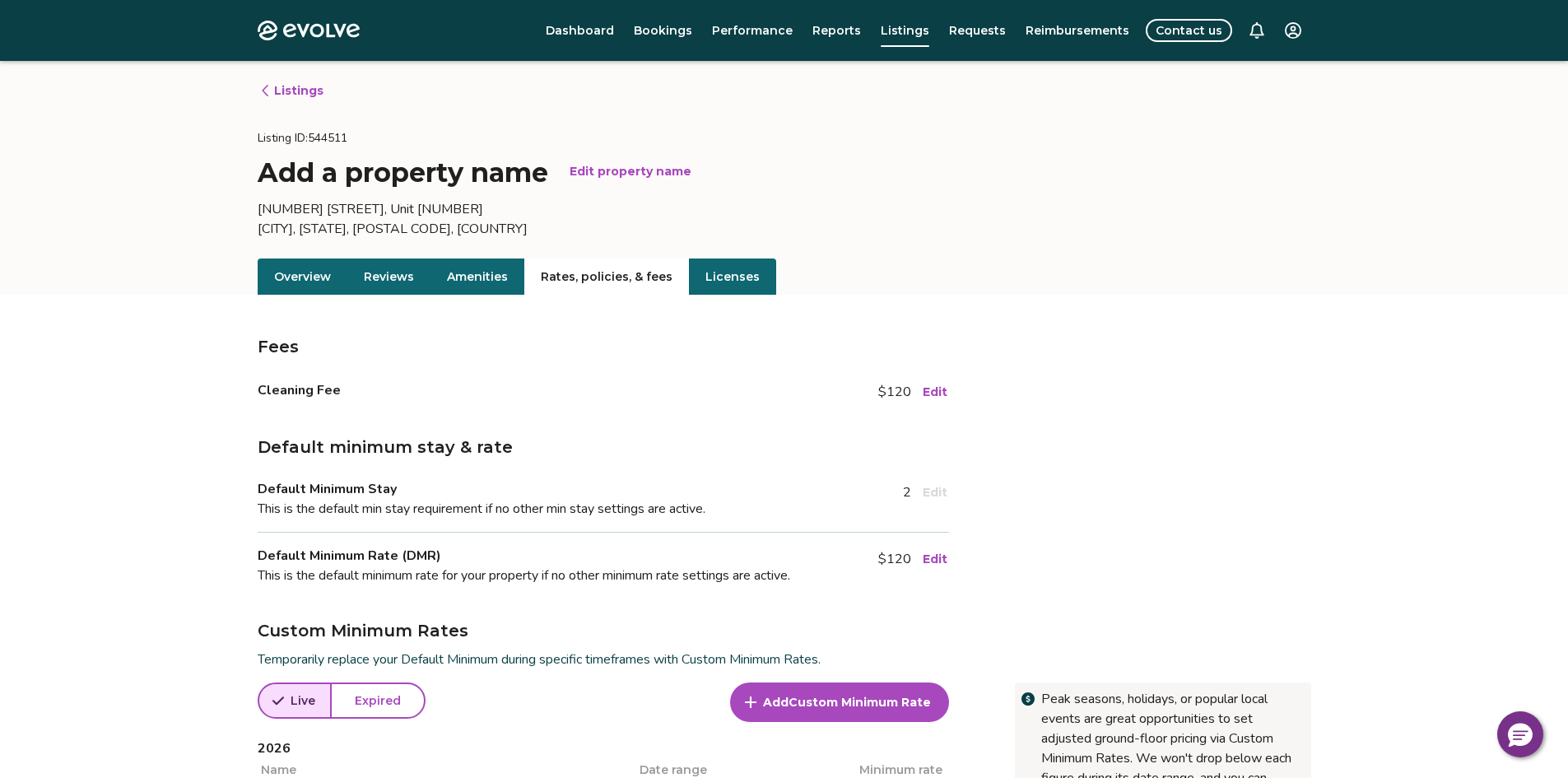 scroll, scrollTop: 247, scrollLeft: 0, axis: vertical 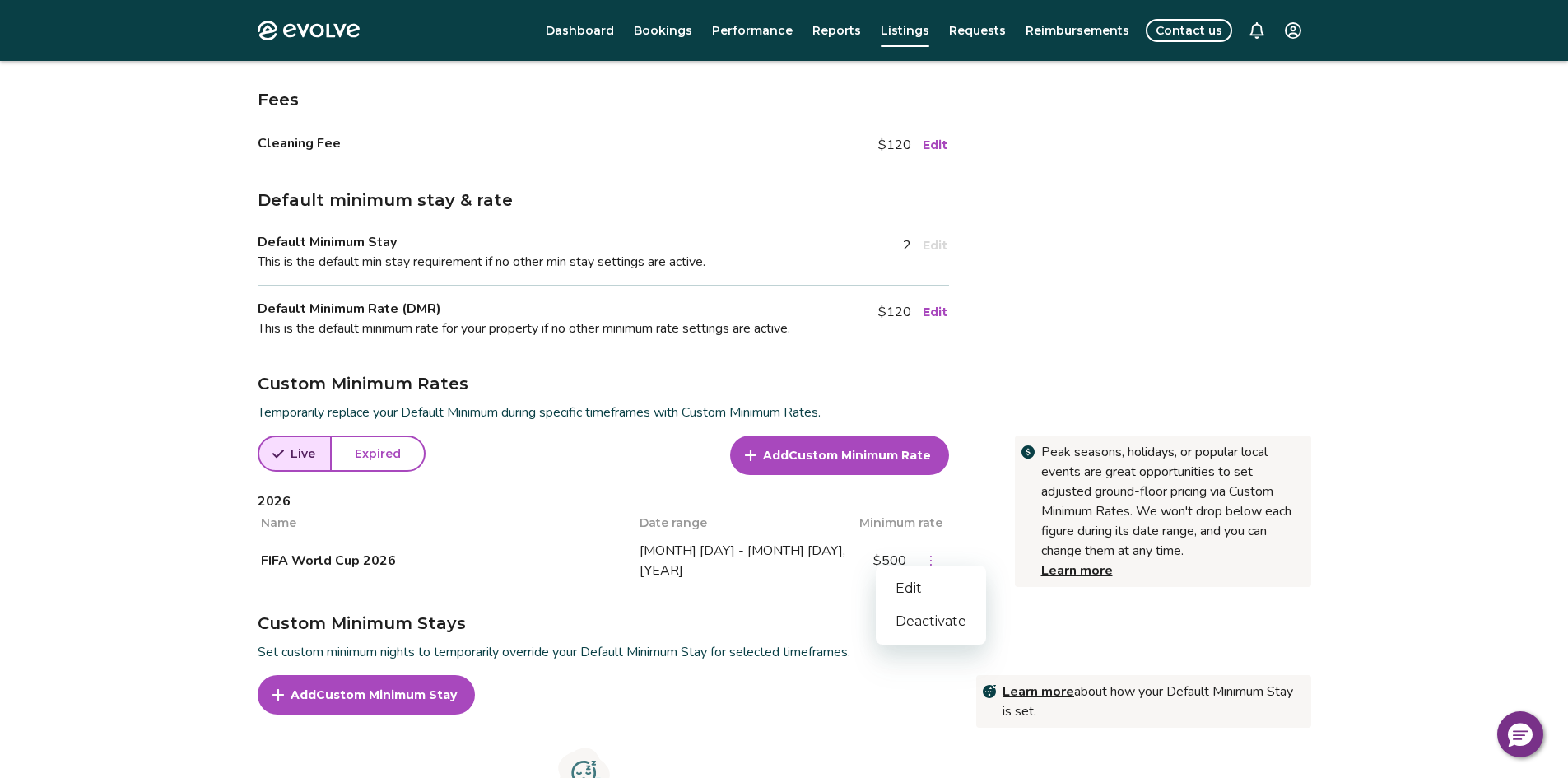 click 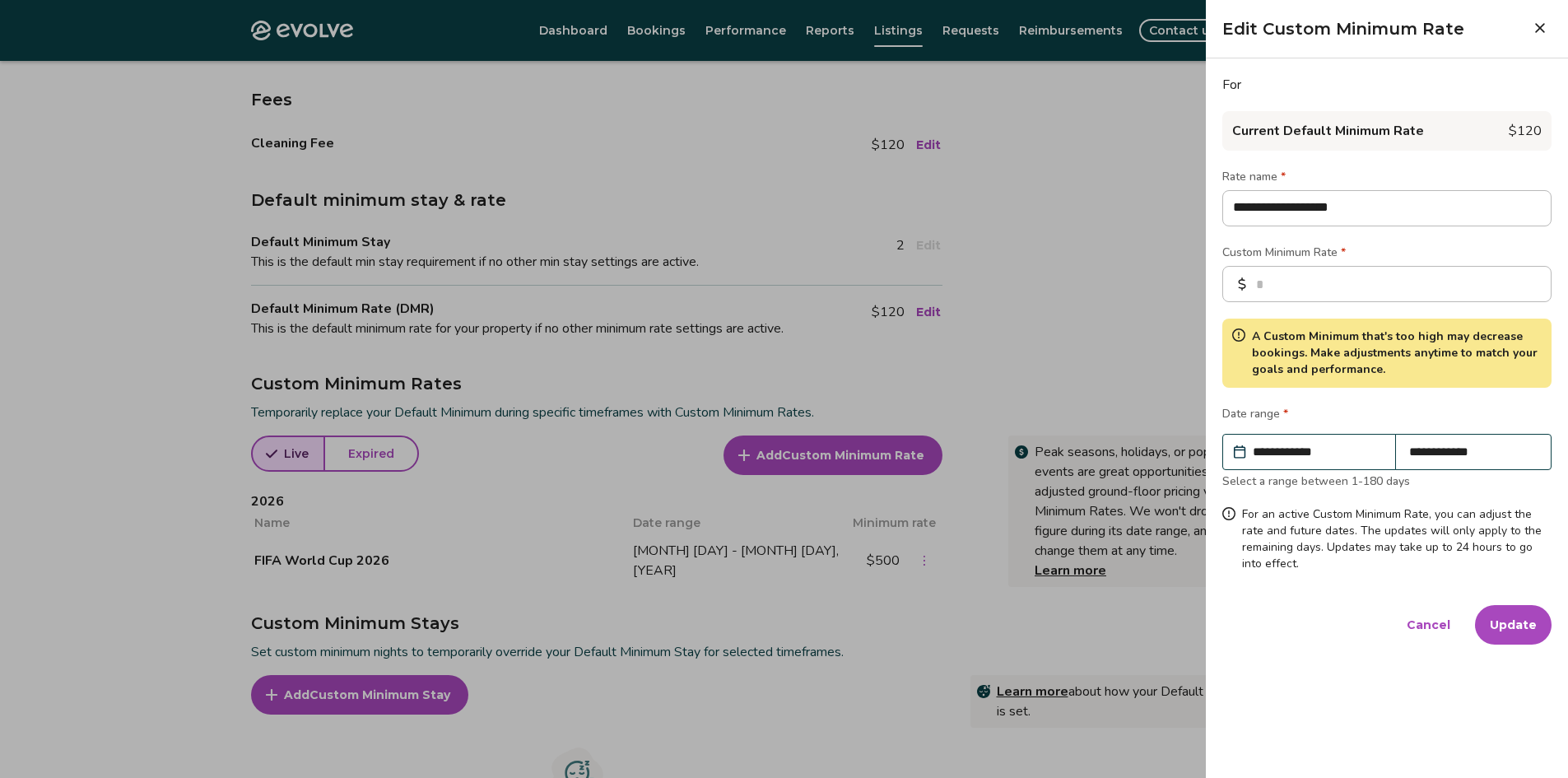 type on "*" 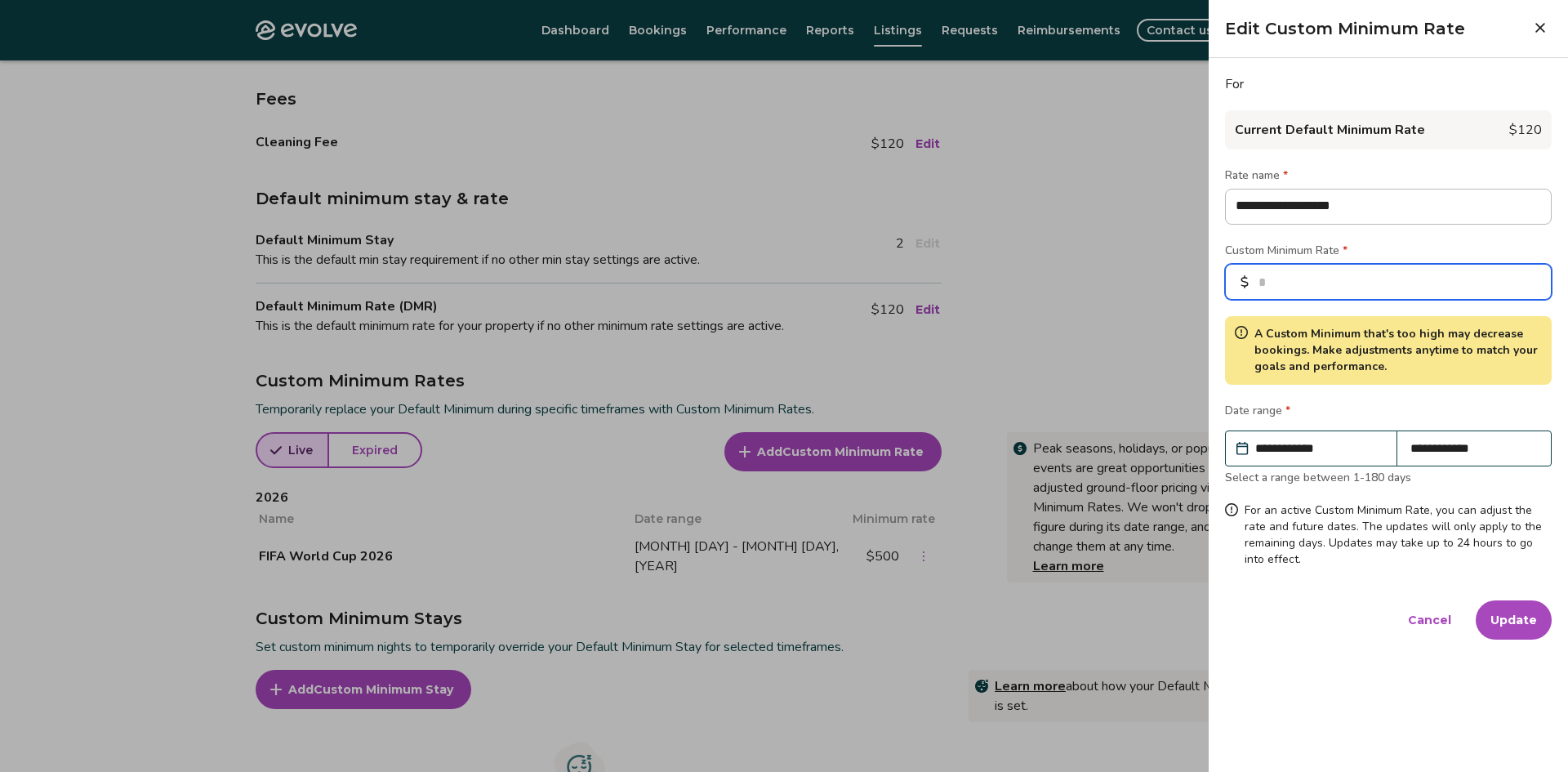 drag, startPoint x: 1334, startPoint y: 288, endPoint x: 1103, endPoint y: 316, distance: 232.6908 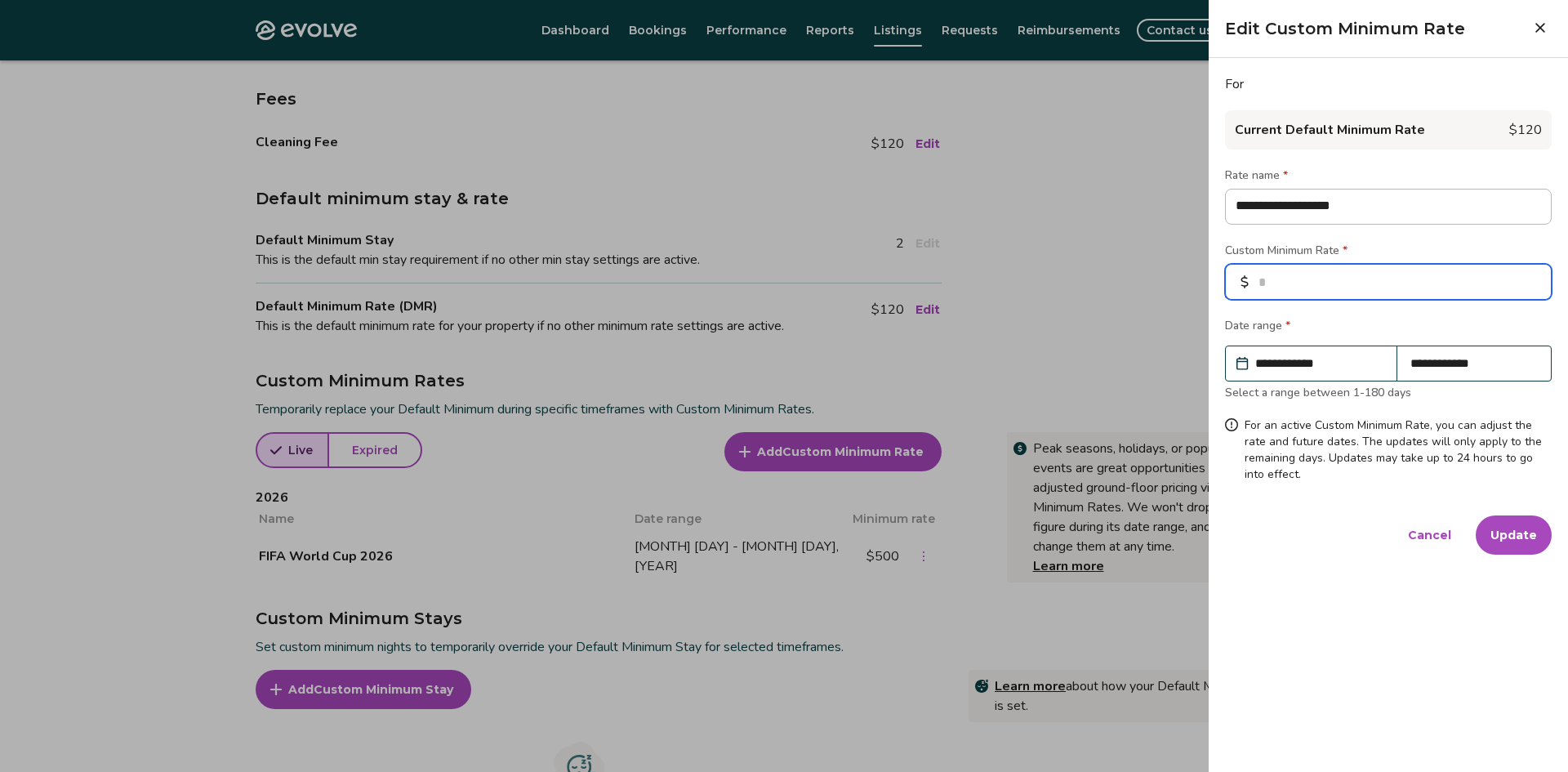 type on "**" 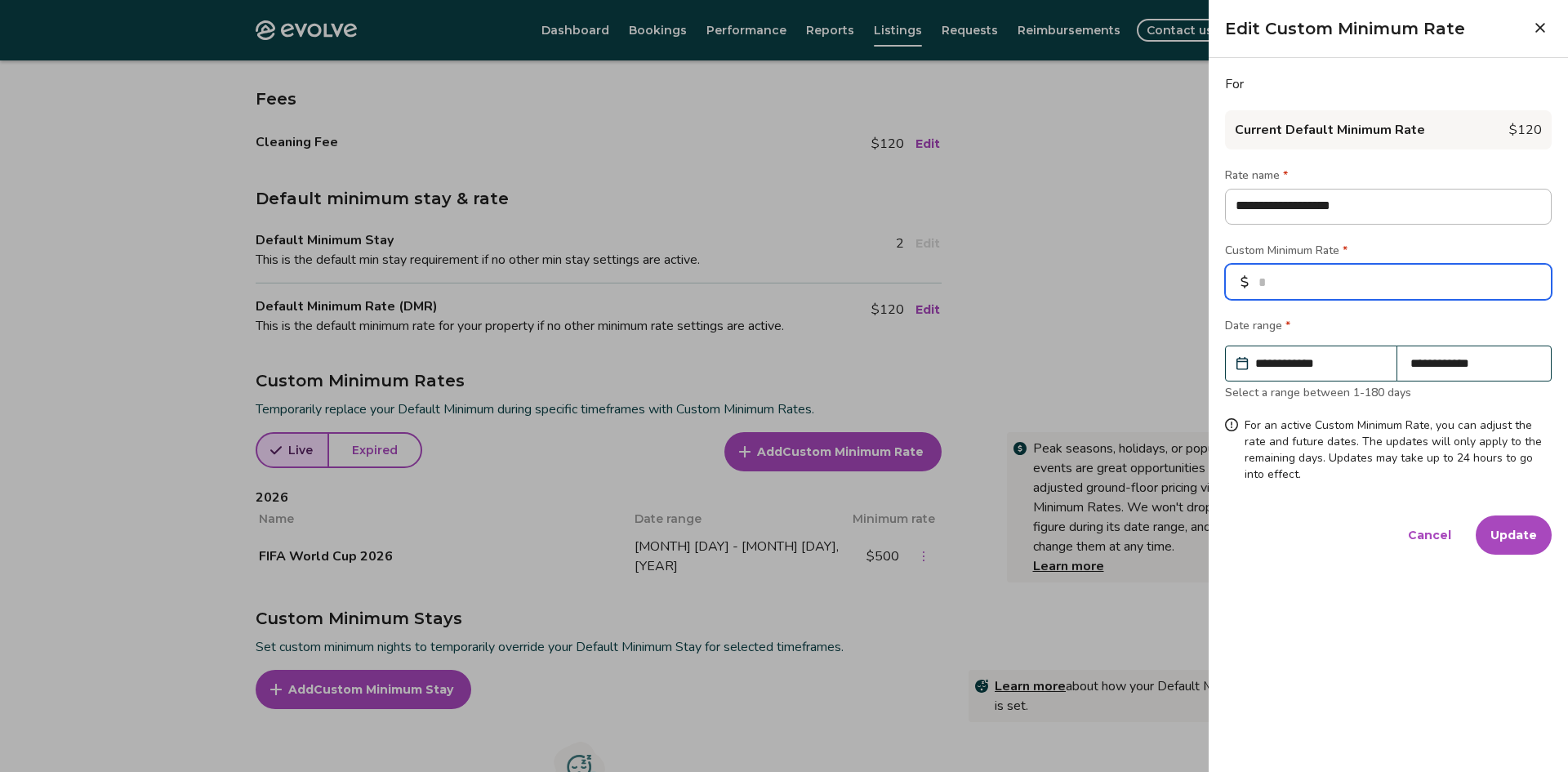 type on "*" 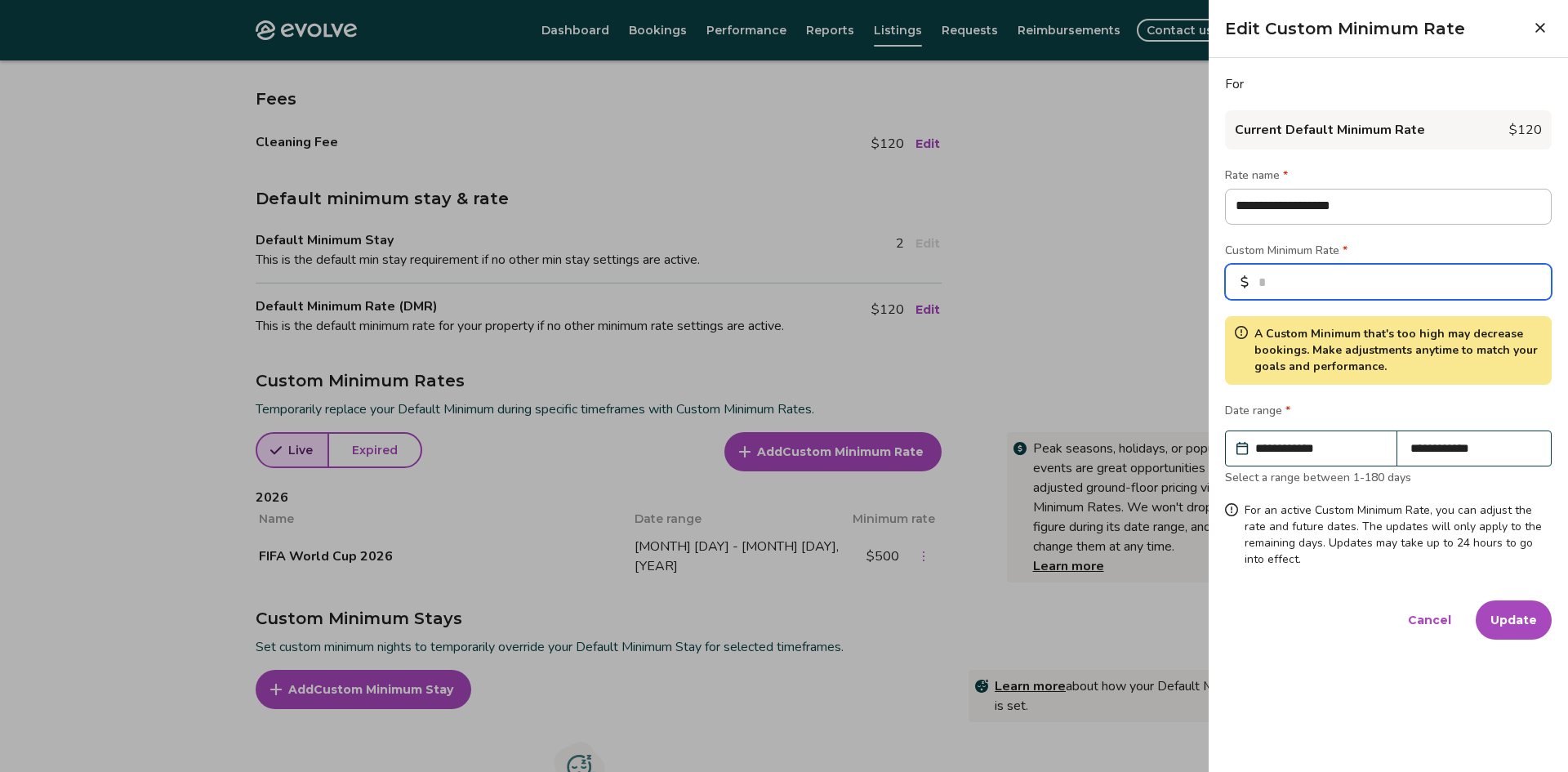 type on "*****" 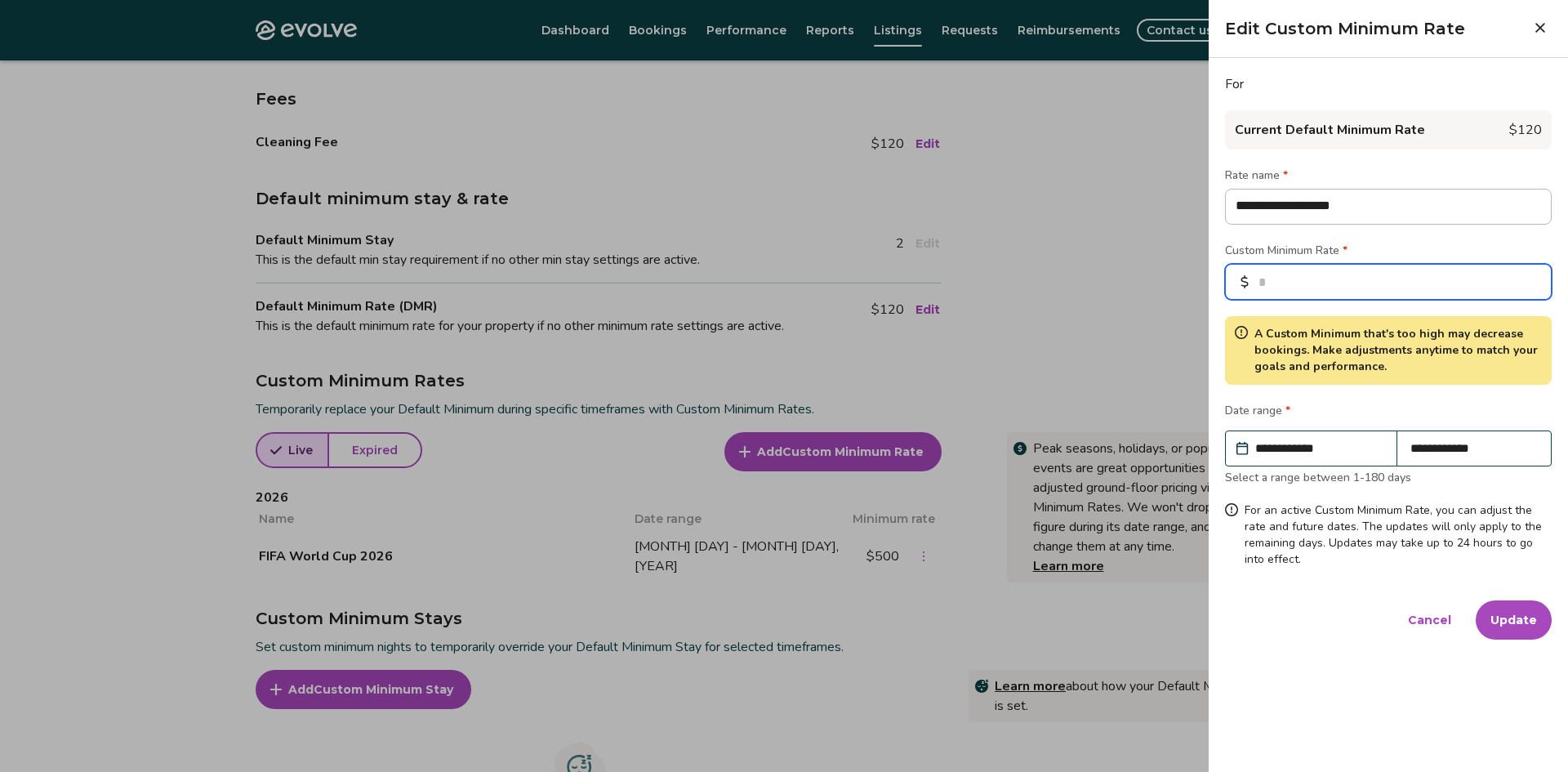 type on "******" 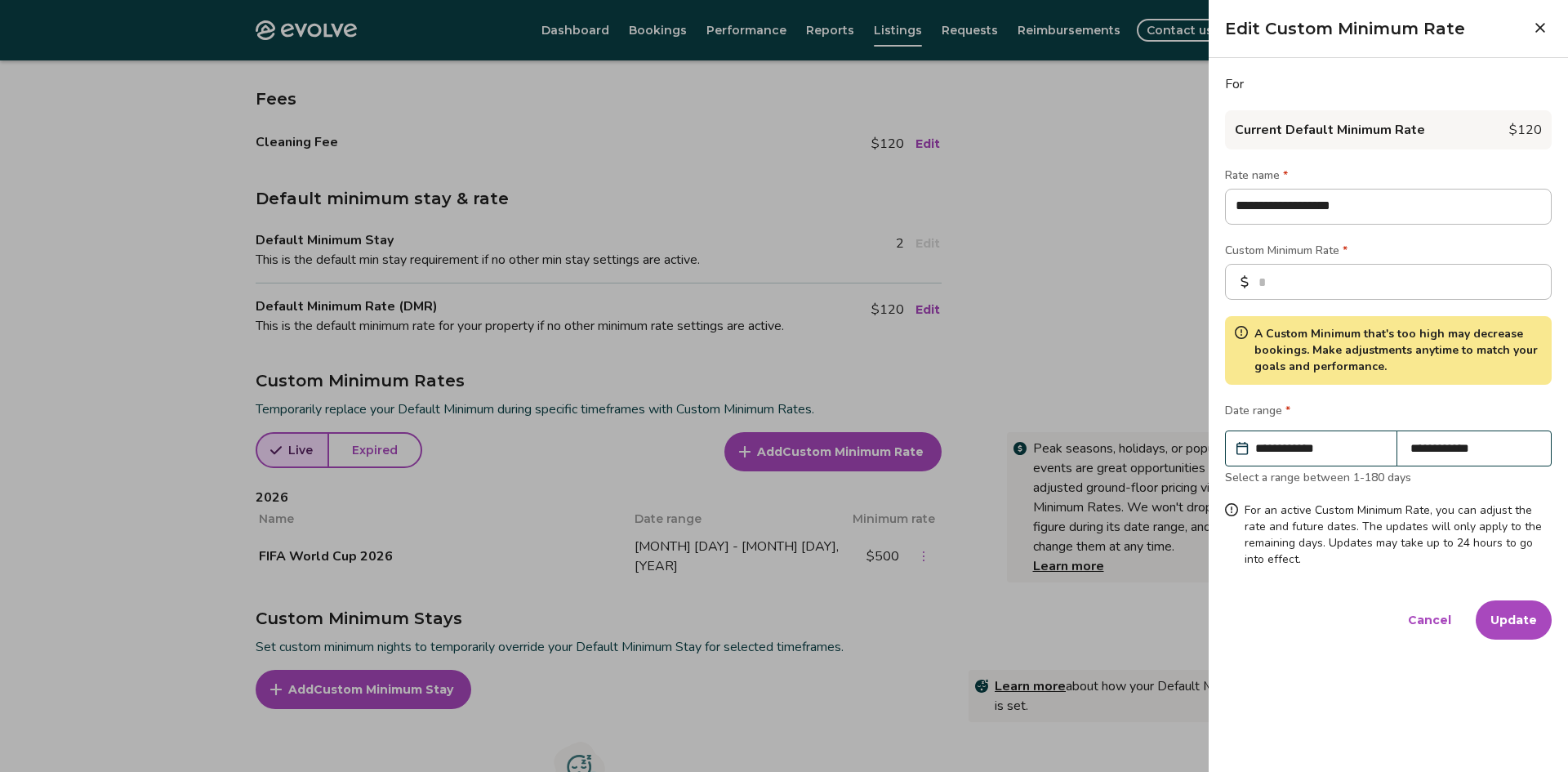 click on "Update" at bounding box center (1513, 620) 